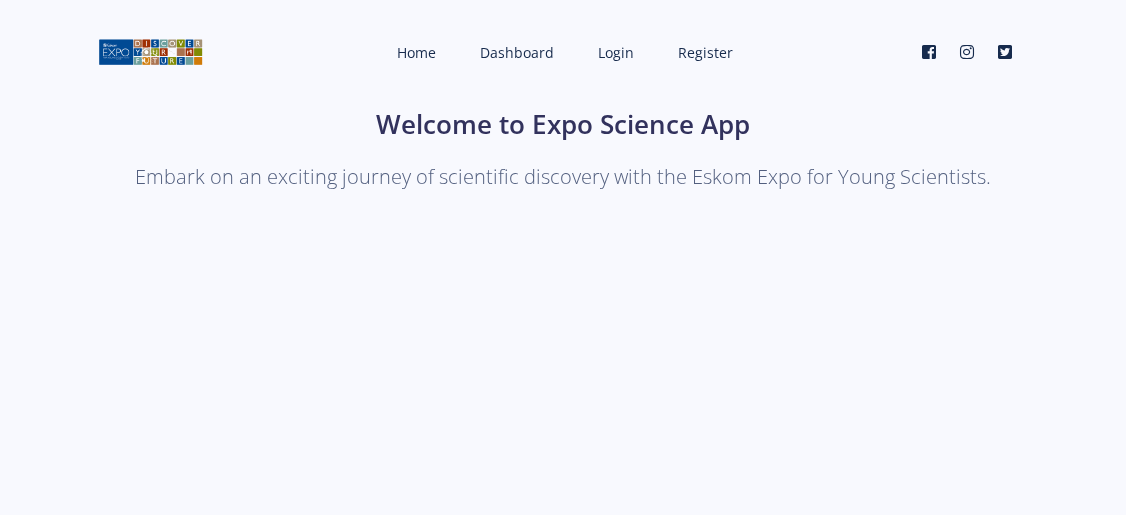 scroll, scrollTop: 0, scrollLeft: 0, axis: both 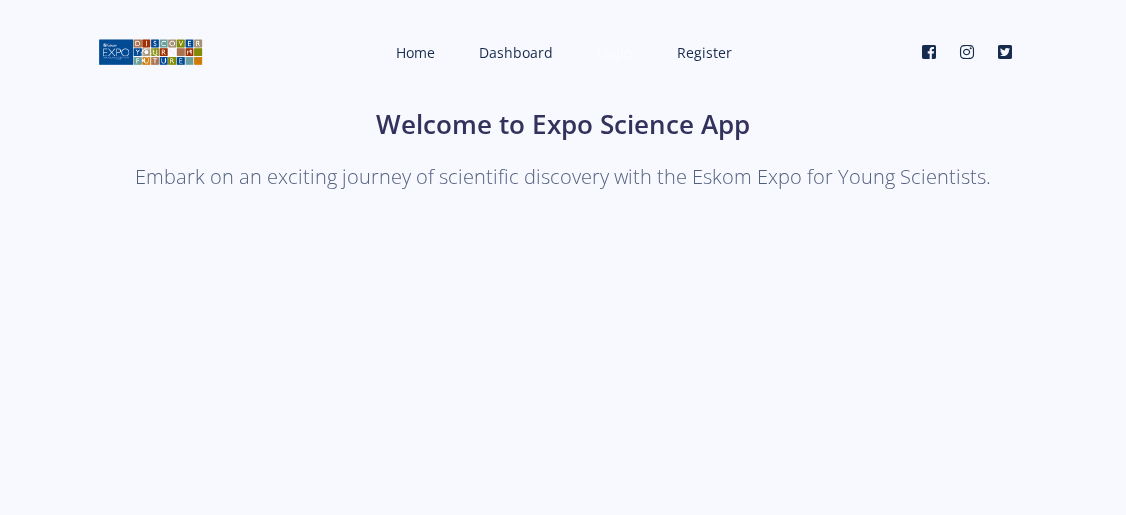 click on "Login" at bounding box center (616, 52) 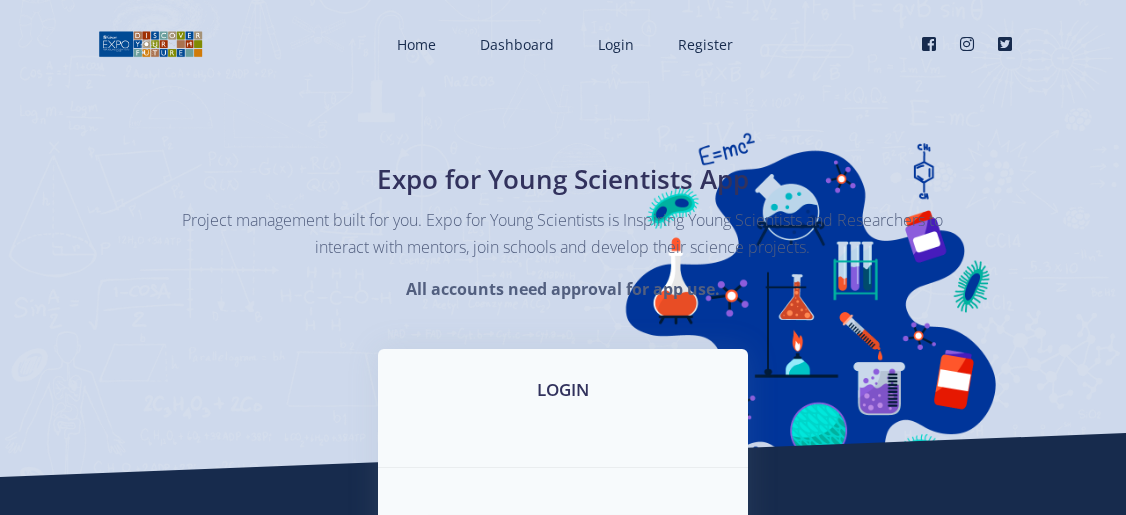 scroll, scrollTop: 281, scrollLeft: 0, axis: vertical 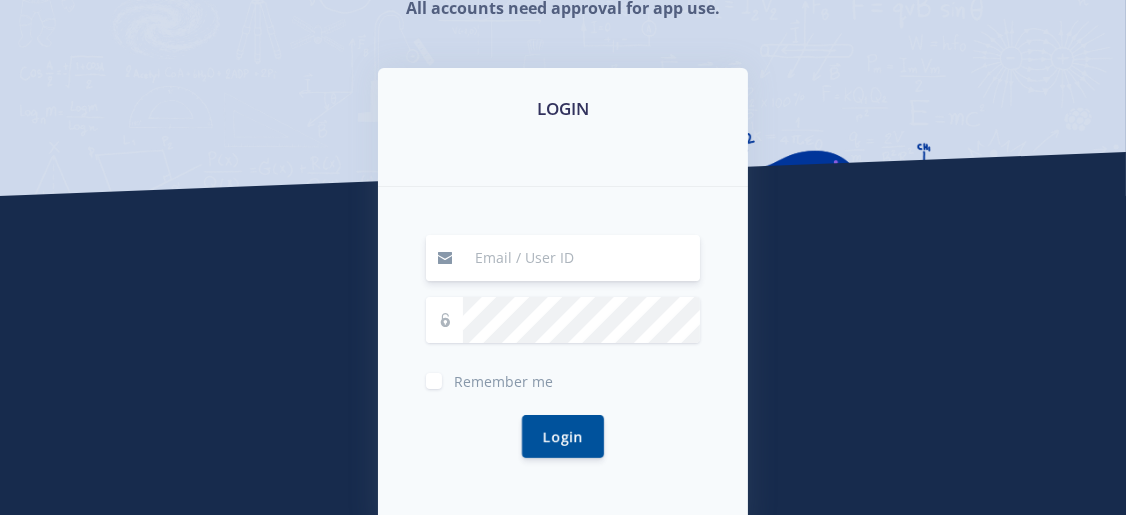 click at bounding box center (581, 258) 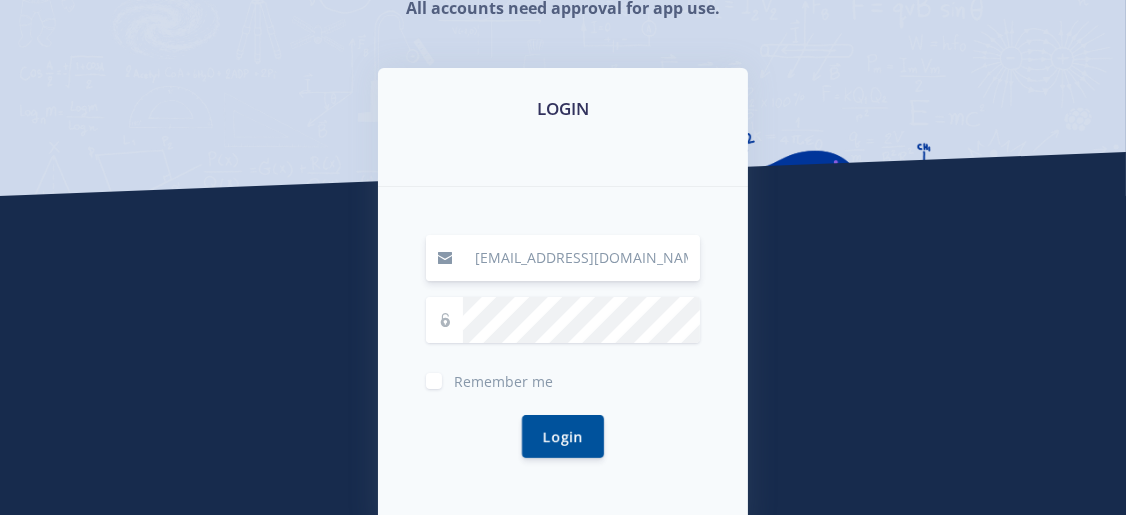 type on "thapelothamane77@gmail.com" 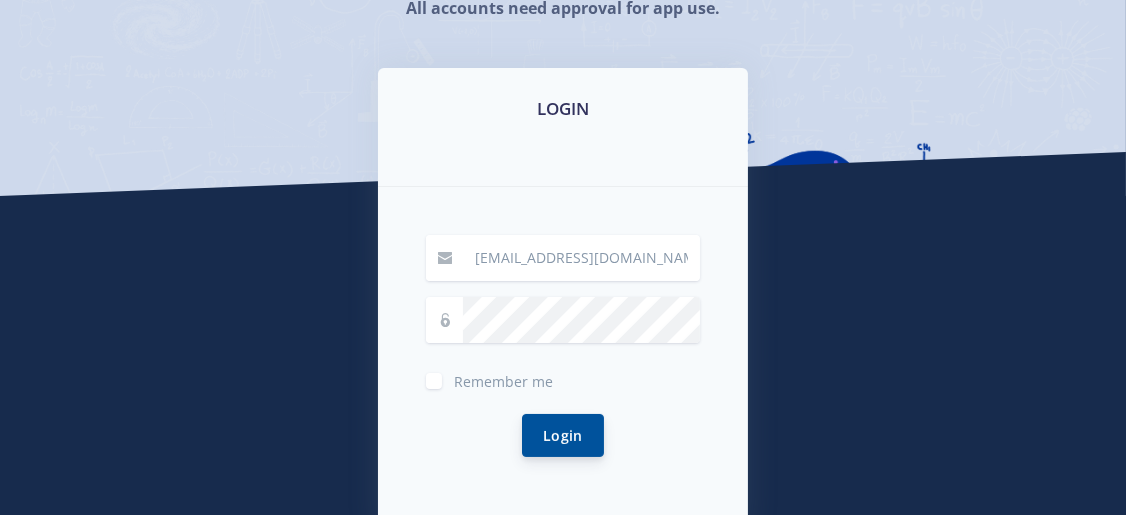 click on "Login" at bounding box center [563, 435] 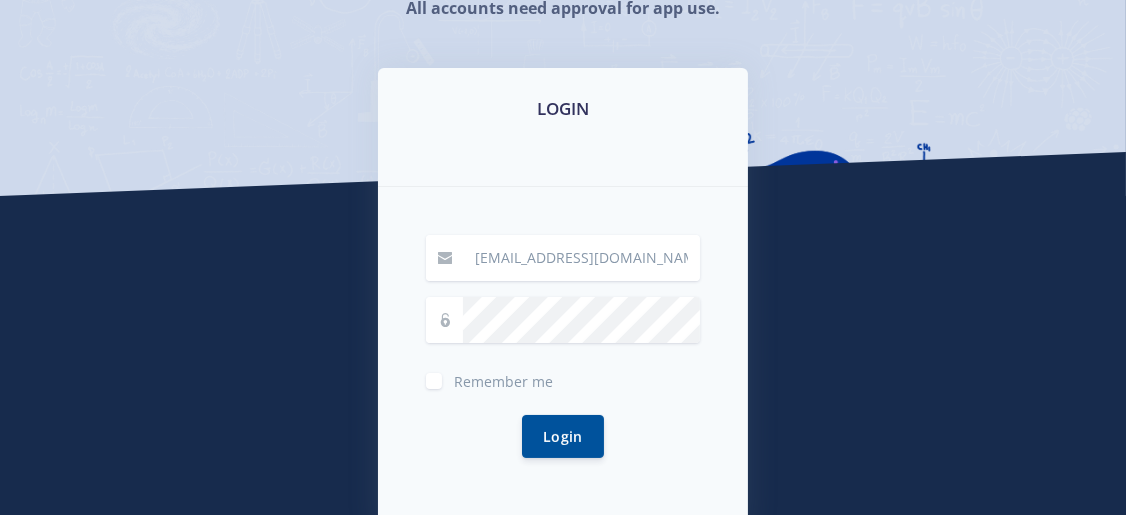 click on "Home
Dashboard
Login
Register" at bounding box center [563, 175] 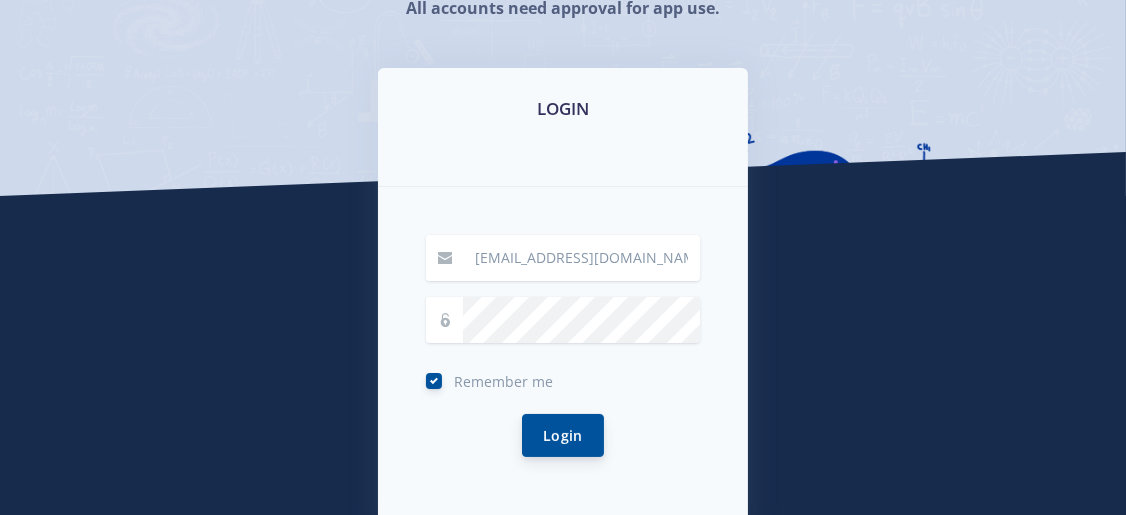 click on "Login" at bounding box center (563, 435) 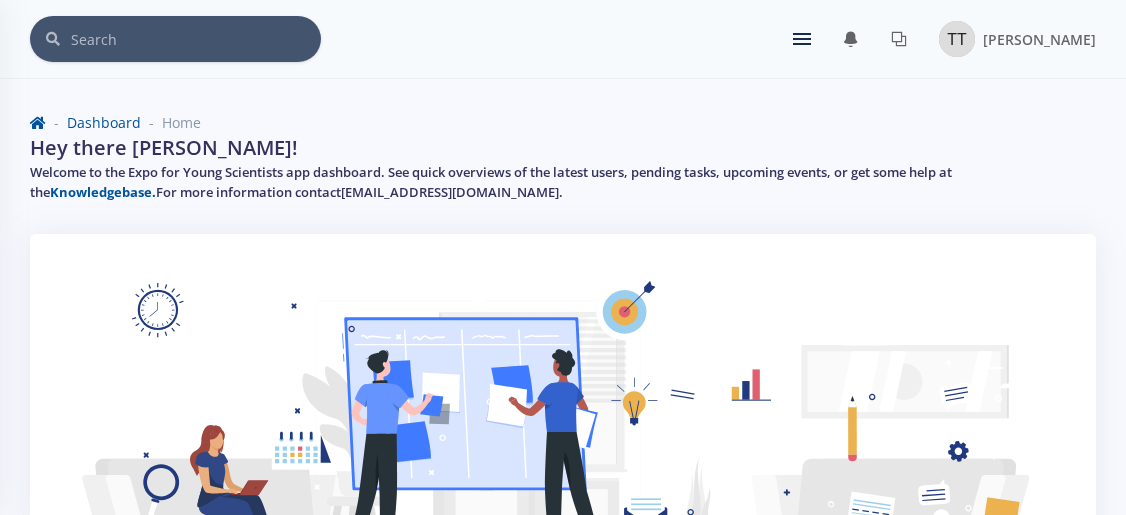 scroll, scrollTop: 0, scrollLeft: 0, axis: both 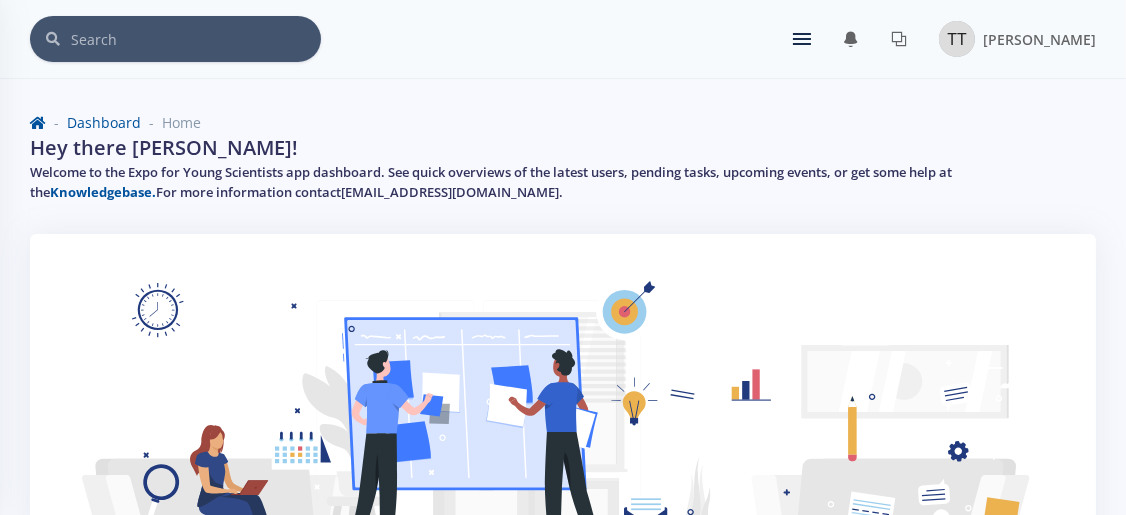click at bounding box center [802, 44] 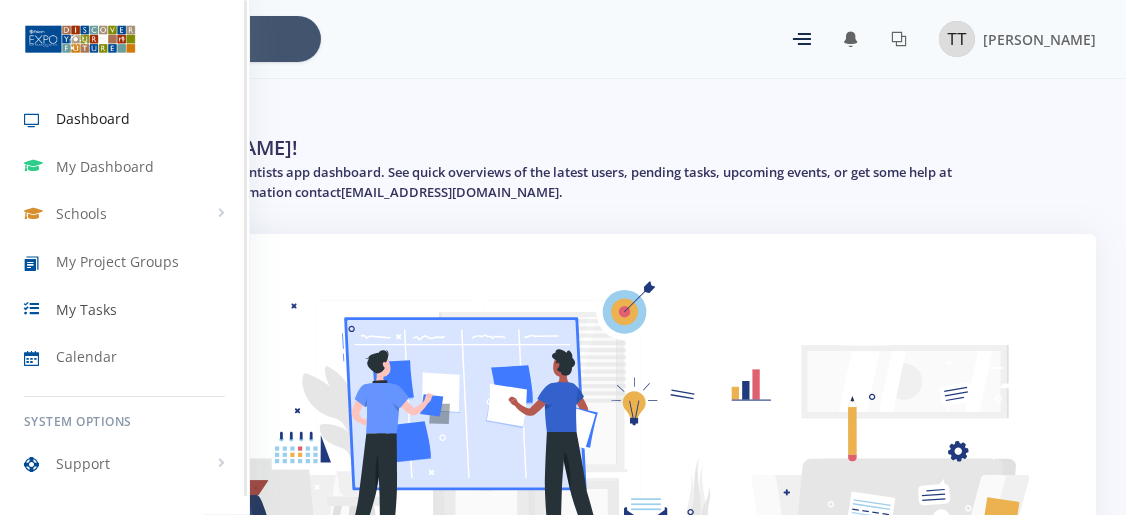click on "My Tasks" at bounding box center [86, 309] 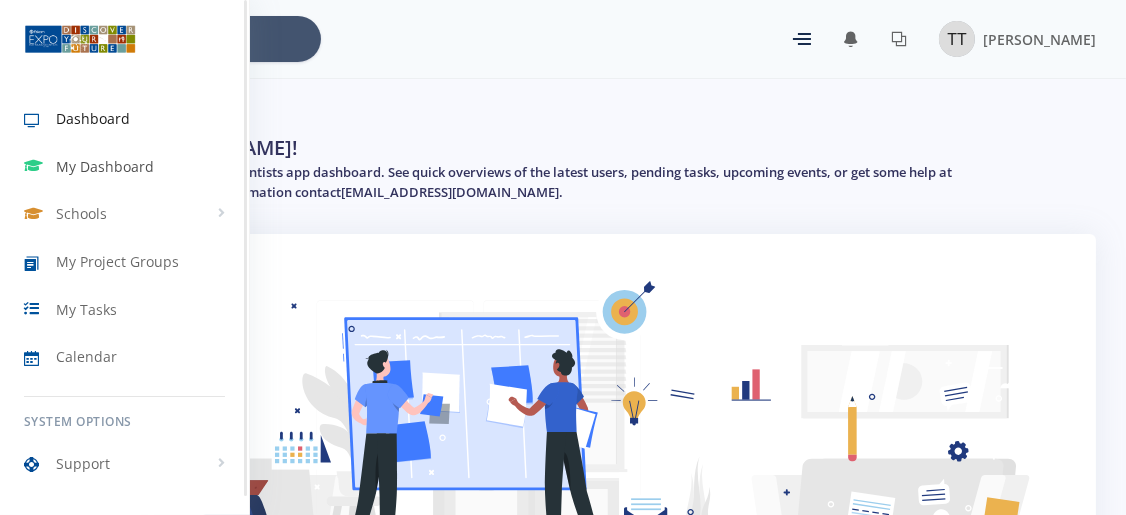 click on "My Dashboard" at bounding box center [105, 166] 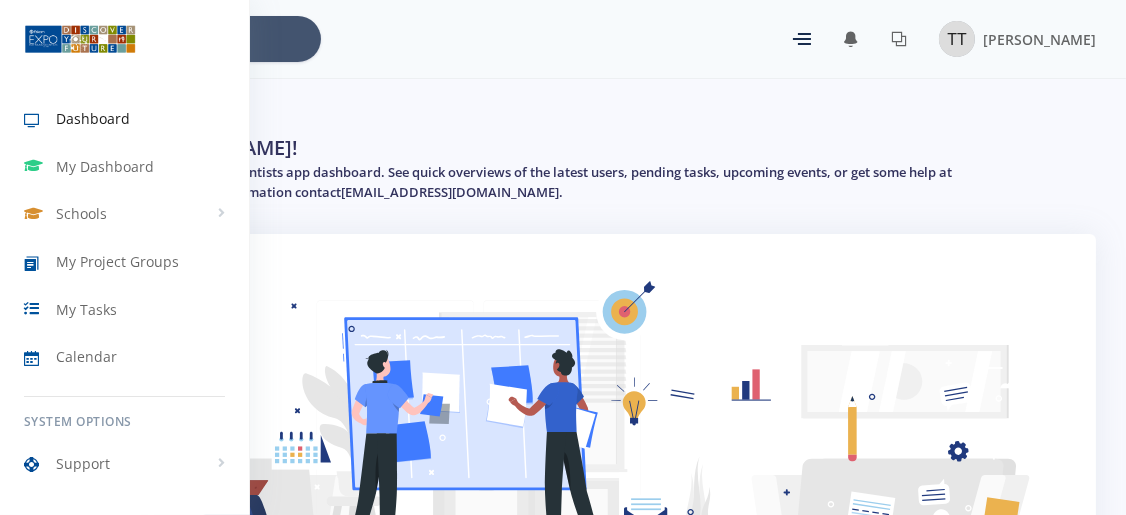 click at bounding box center (563, 257) 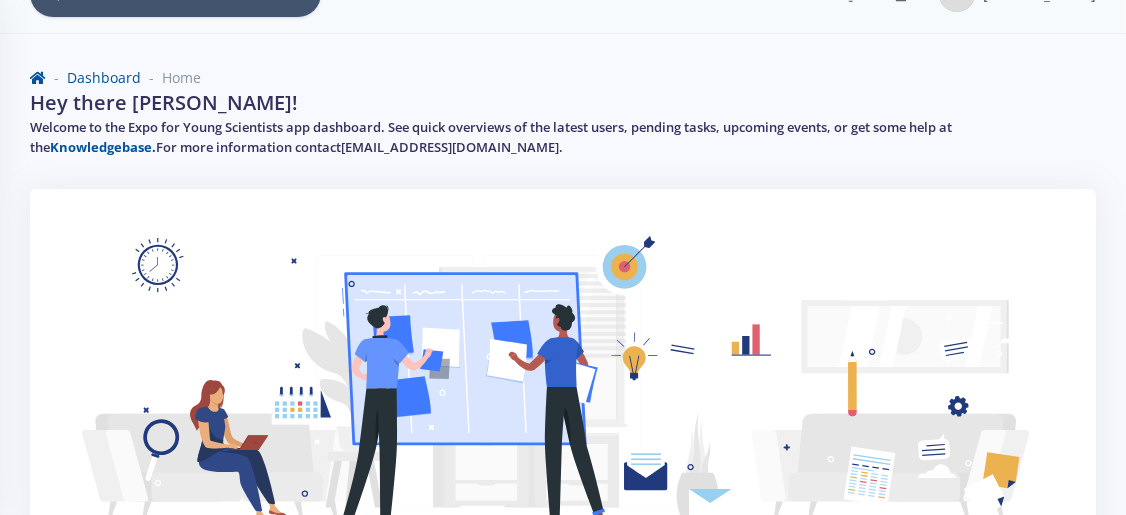 scroll, scrollTop: 0, scrollLeft: 0, axis: both 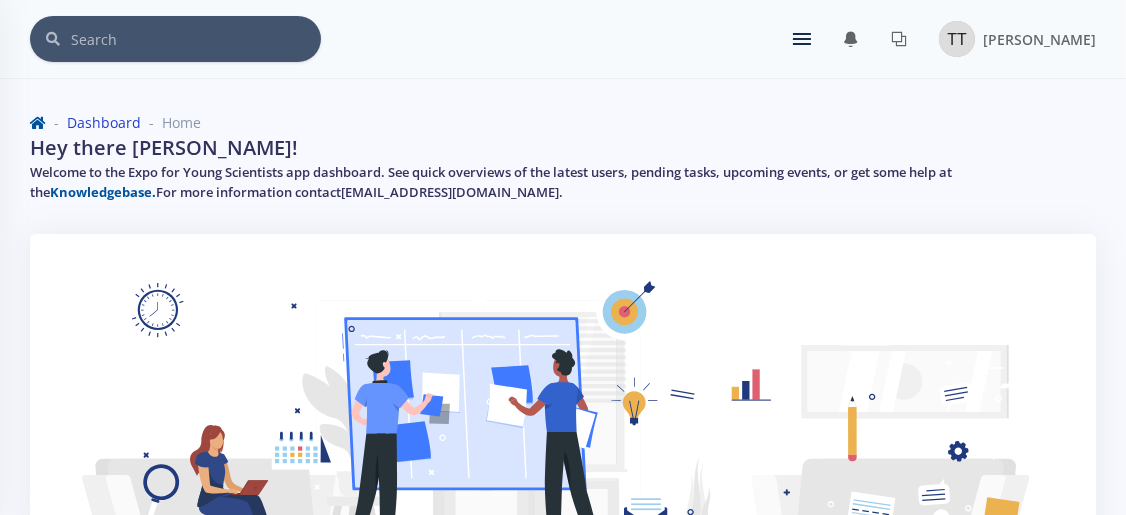 click on "Dashboard" at bounding box center [104, 122] 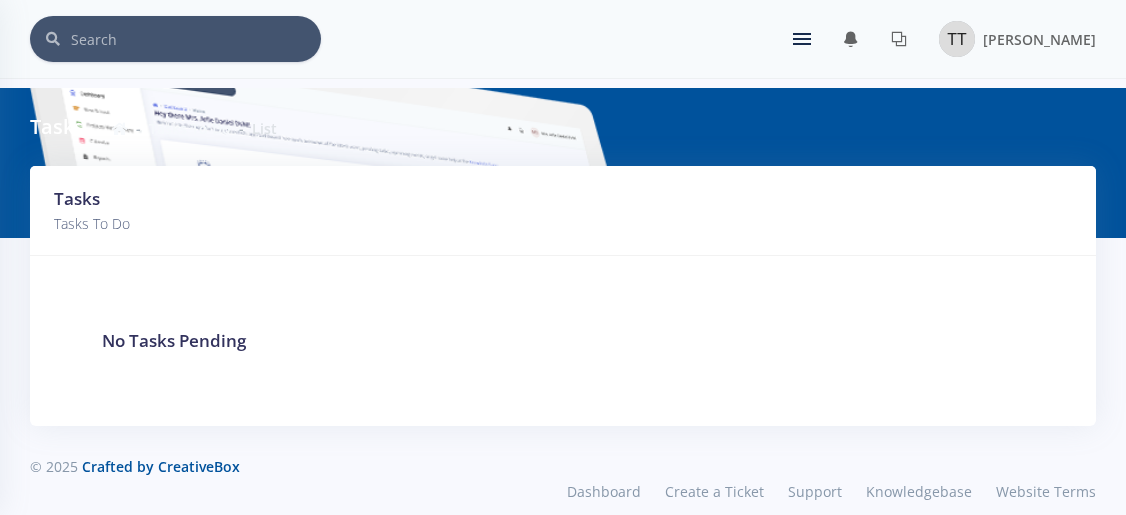 scroll, scrollTop: 0, scrollLeft: 0, axis: both 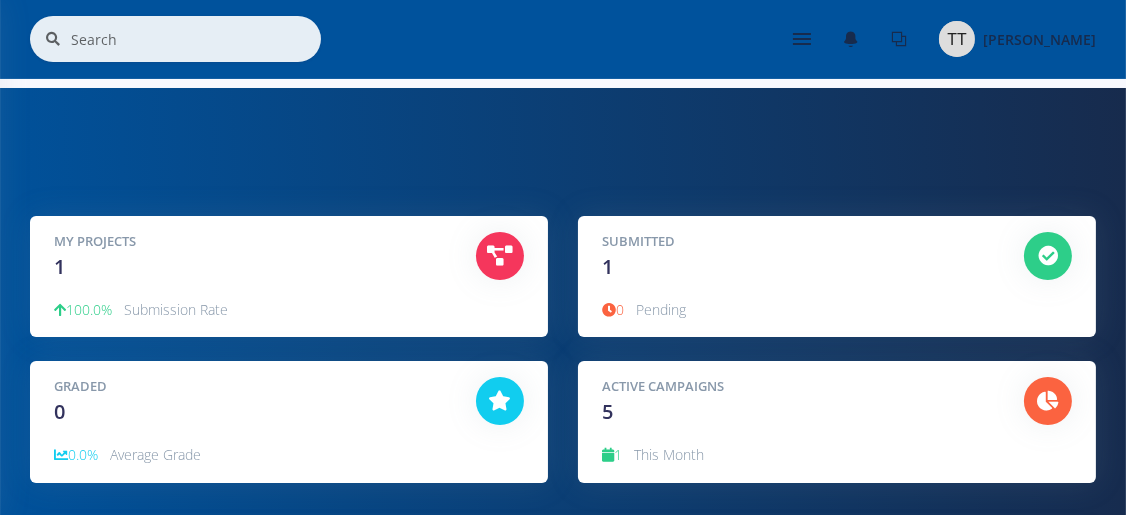 click on "Pending" at bounding box center [661, 309] 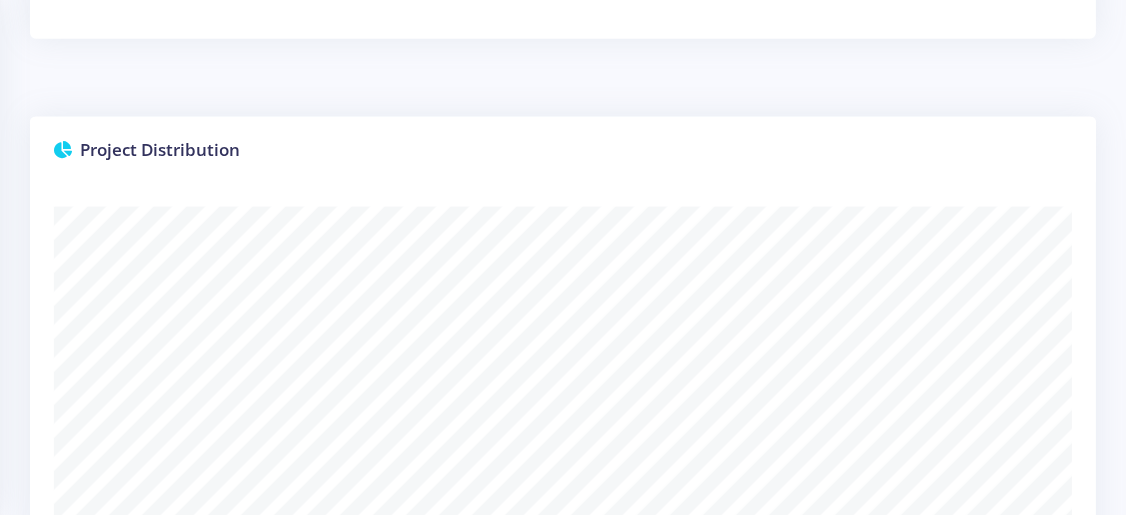 scroll, scrollTop: 2784, scrollLeft: 0, axis: vertical 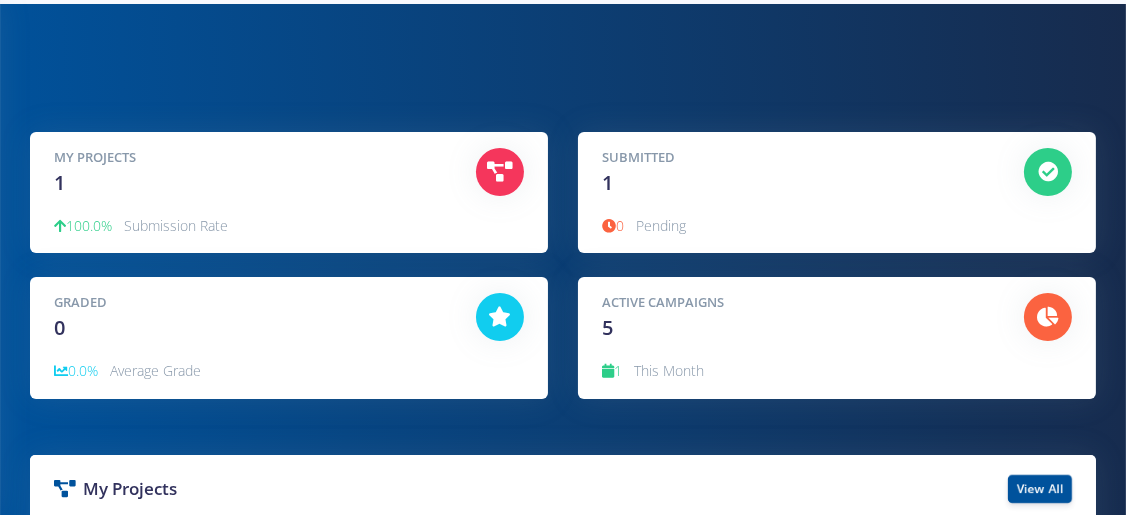 click on "Submitted
1" at bounding box center (798, 173) 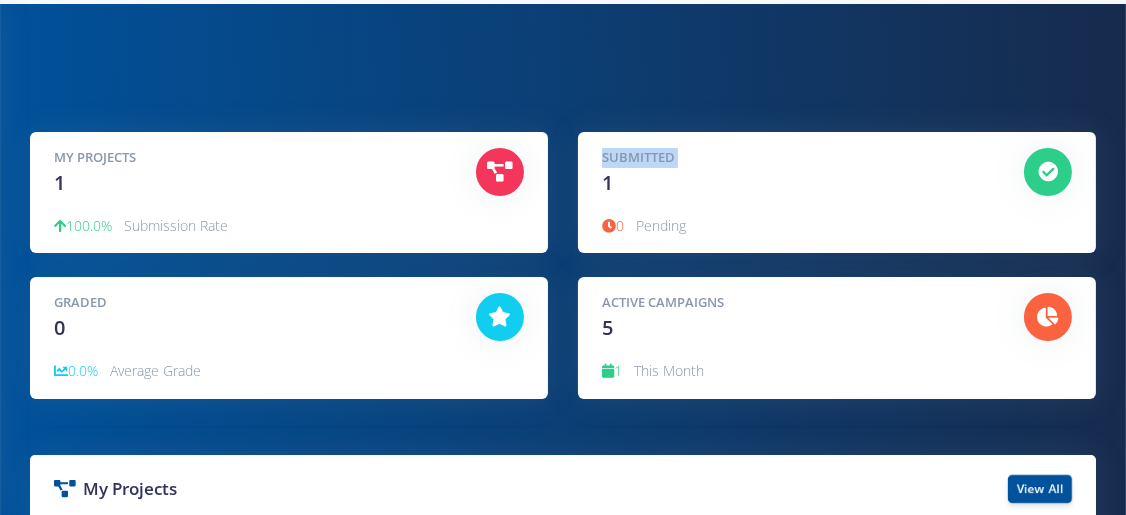 click on "Submitted" at bounding box center [798, 158] 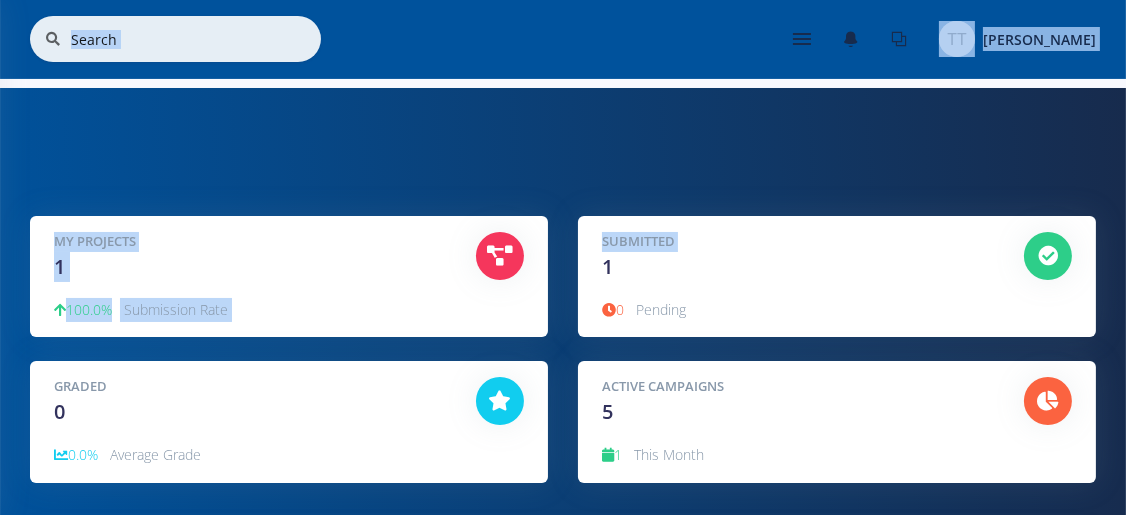 drag, startPoint x: 782, startPoint y: 162, endPoint x: 77, endPoint y: -53, distance: 737.05493 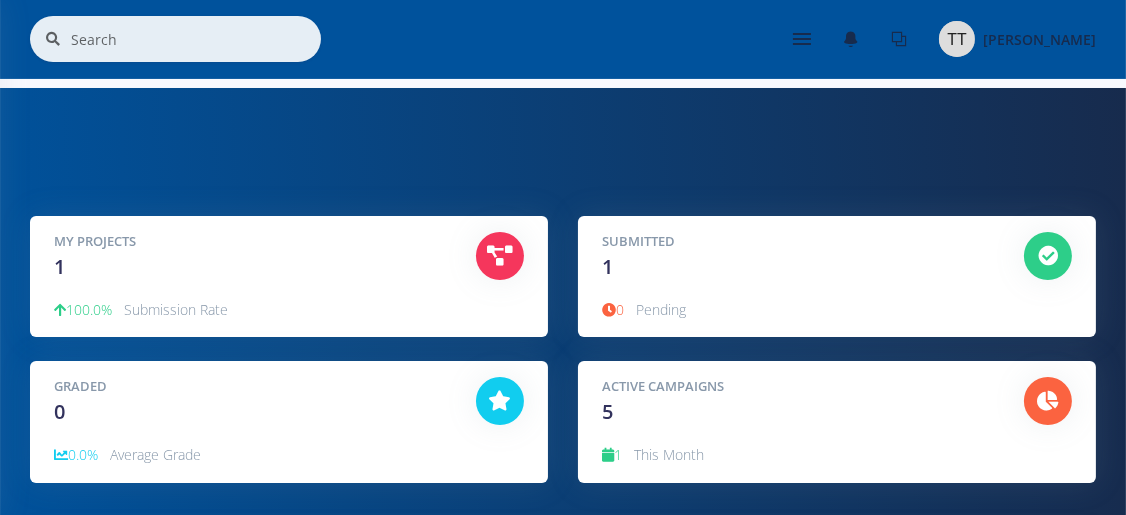 click at bounding box center [53, 39] 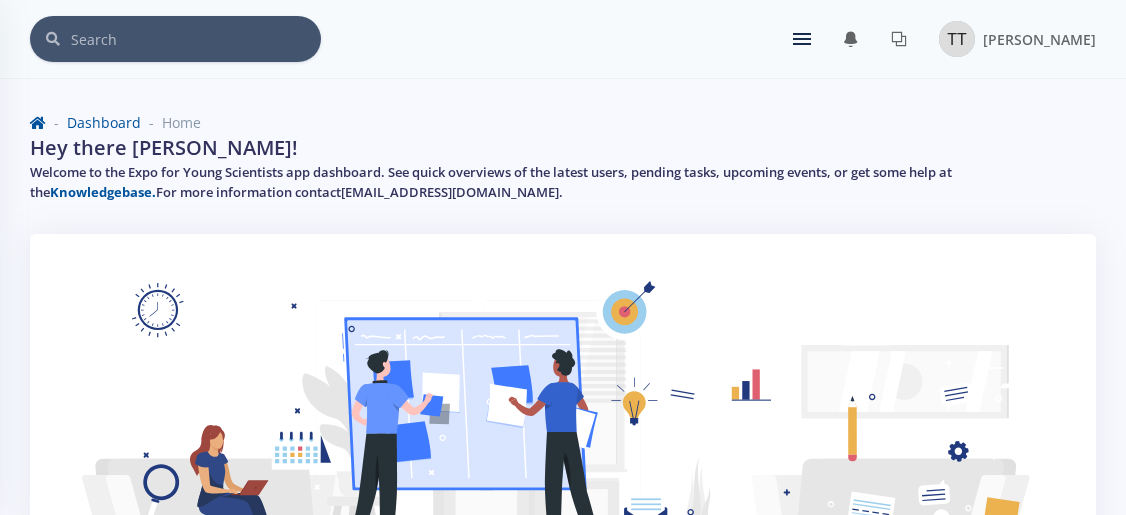 scroll, scrollTop: 0, scrollLeft: 0, axis: both 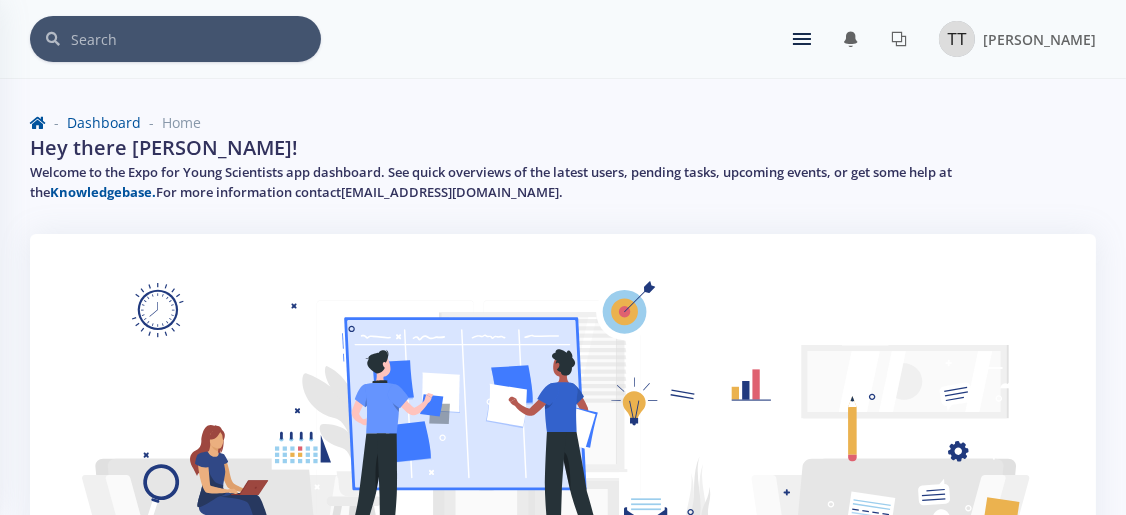 click on "Dashboard" at bounding box center [104, 122] 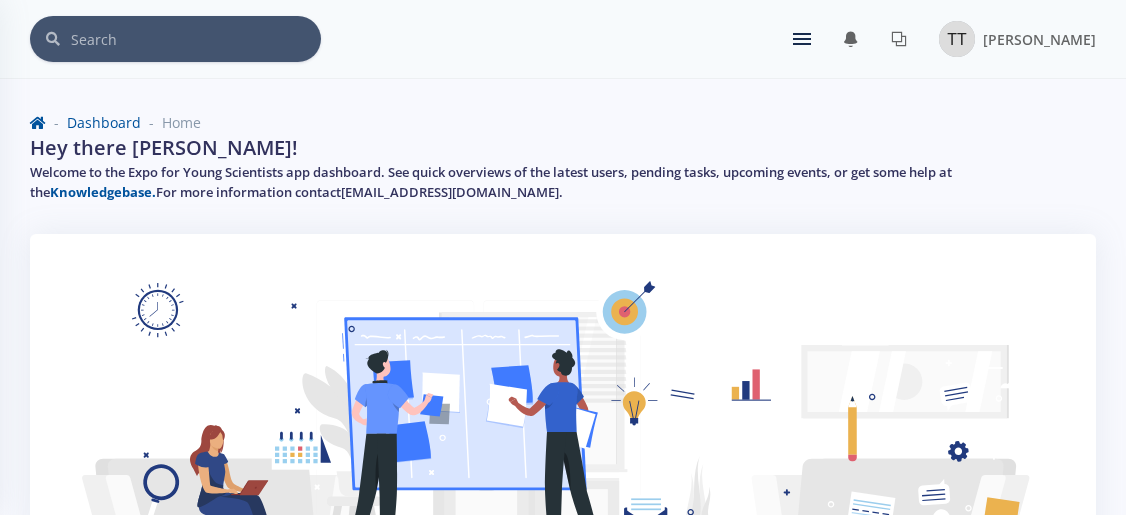 scroll, scrollTop: 0, scrollLeft: 0, axis: both 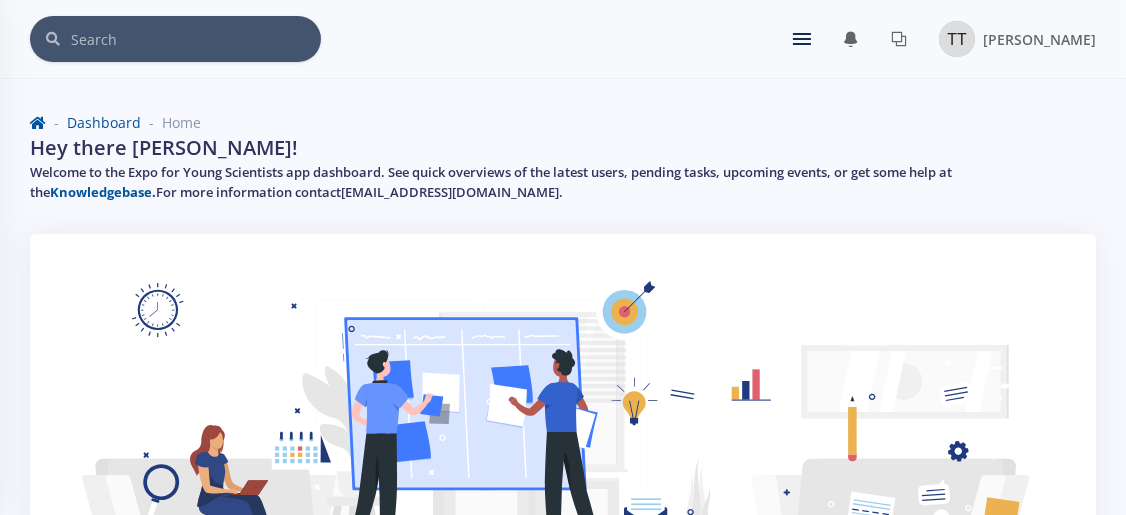click at bounding box center (802, 44) 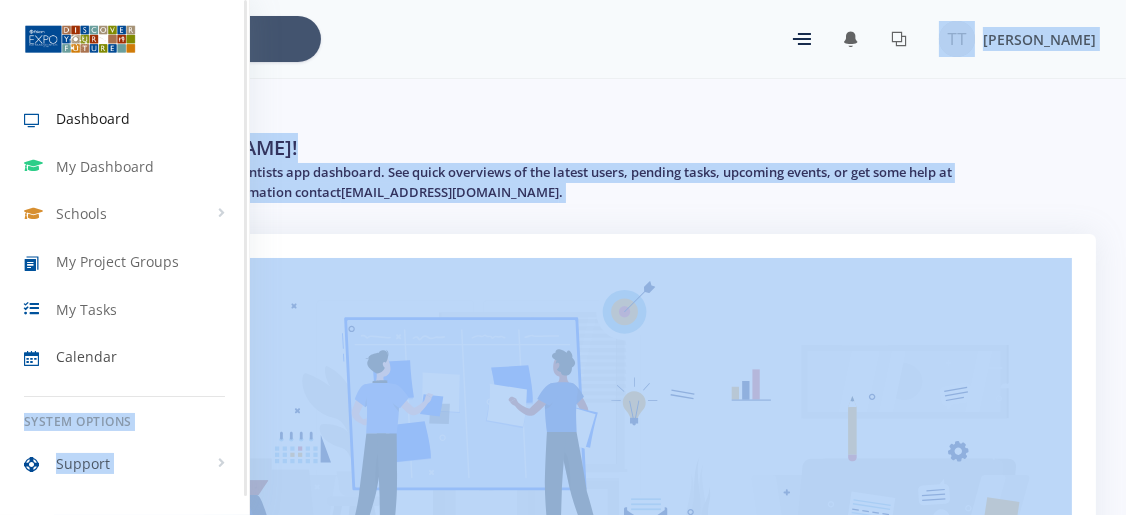 drag, startPoint x: 250, startPoint y: 183, endPoint x: 178, endPoint y: 356, distance: 187.38463 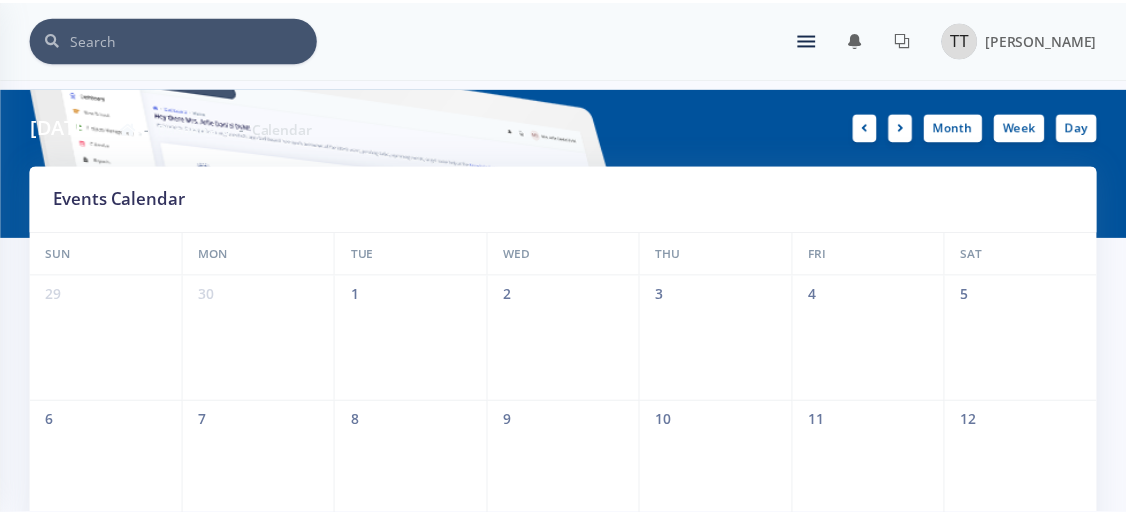 scroll, scrollTop: 0, scrollLeft: 0, axis: both 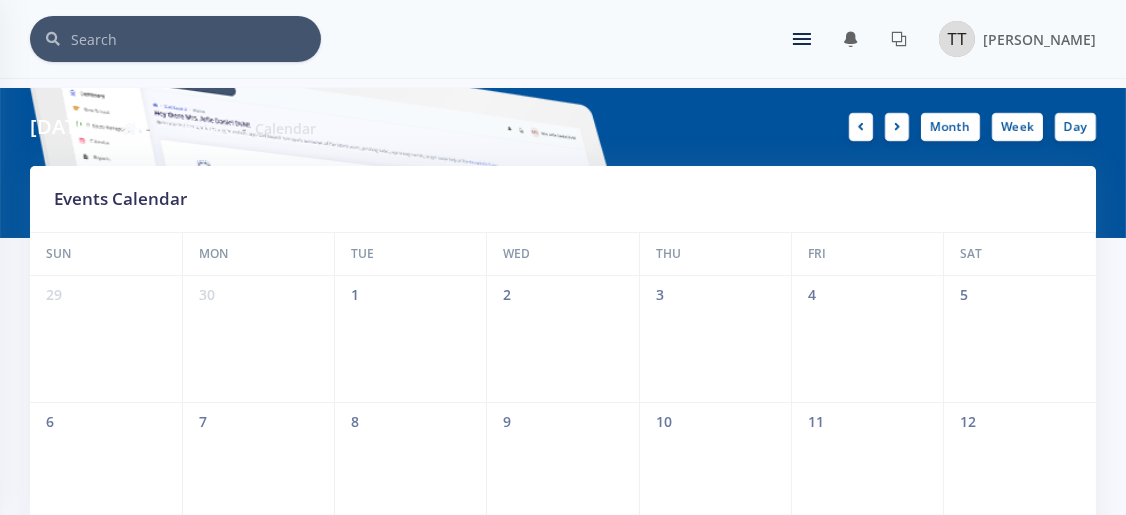 click at bounding box center [802, 44] 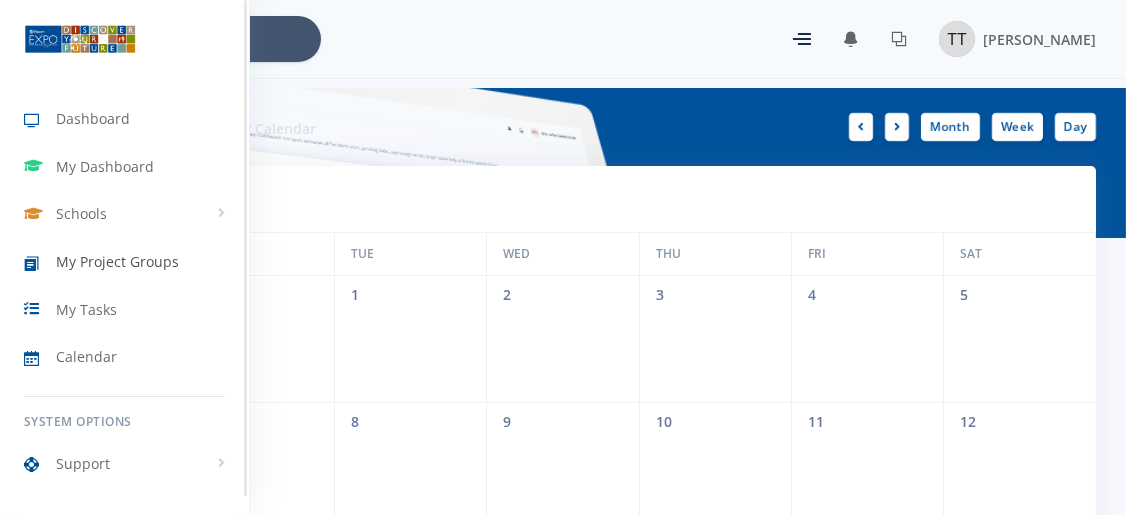 click on "My Project Groups" at bounding box center [117, 261] 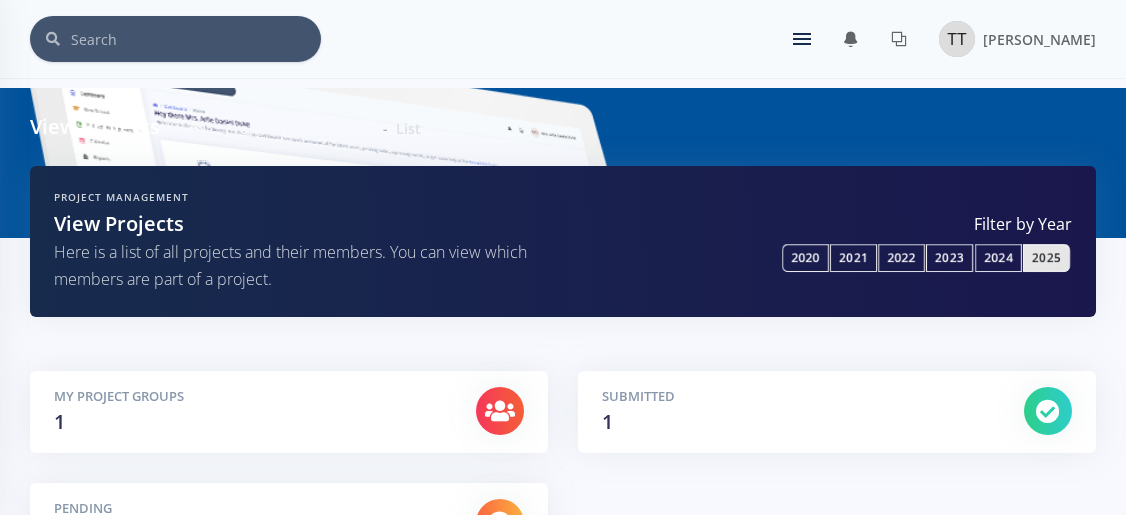 scroll, scrollTop: 0, scrollLeft: 0, axis: both 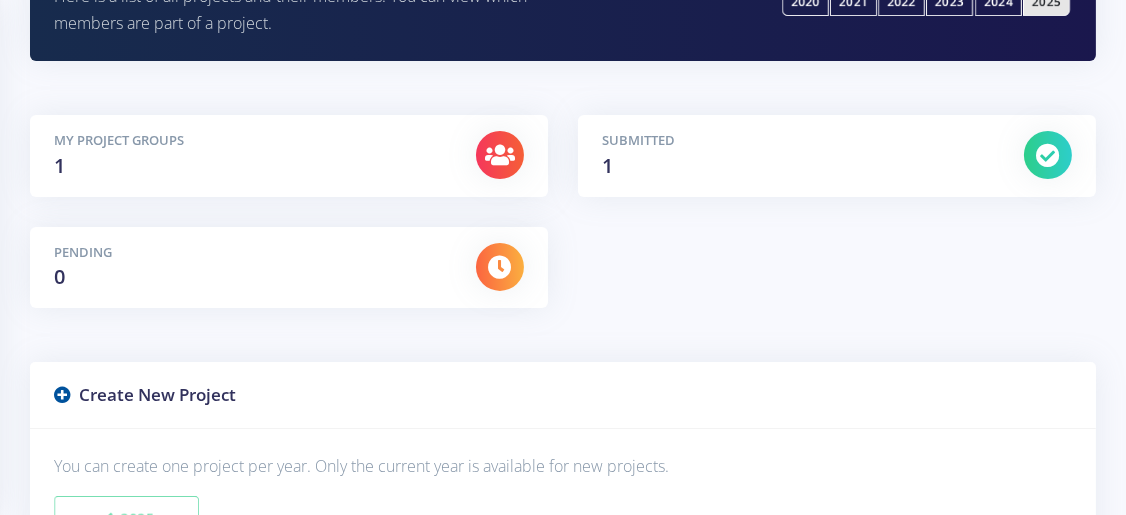 drag, startPoint x: 1135, startPoint y: 155, endPoint x: 1139, endPoint y: 239, distance: 84.095184 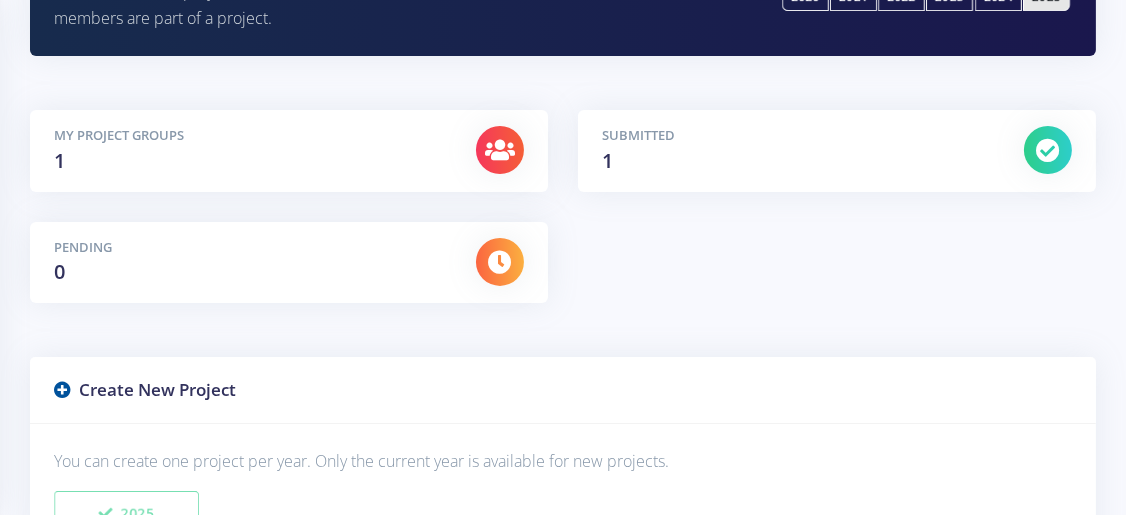 click on "Pending
0" at bounding box center [250, 263] 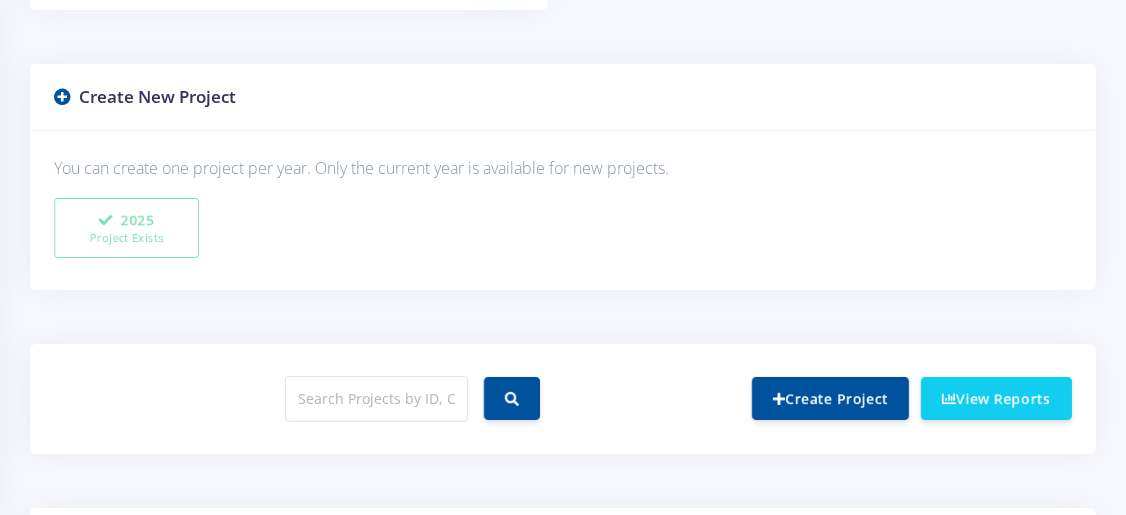 scroll, scrollTop: 564, scrollLeft: 0, axis: vertical 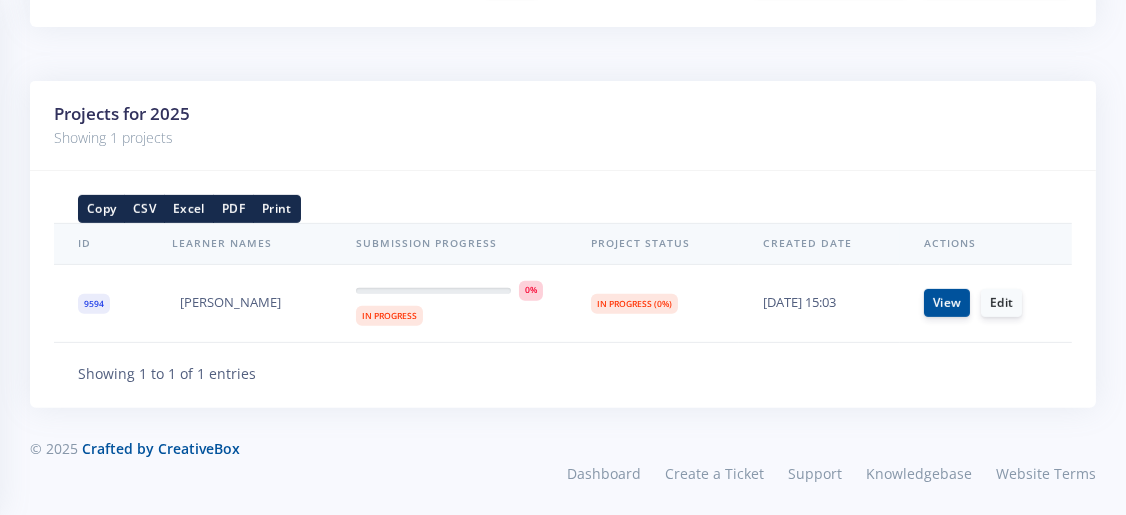 click on "0%
In Progress" at bounding box center (449, 303) 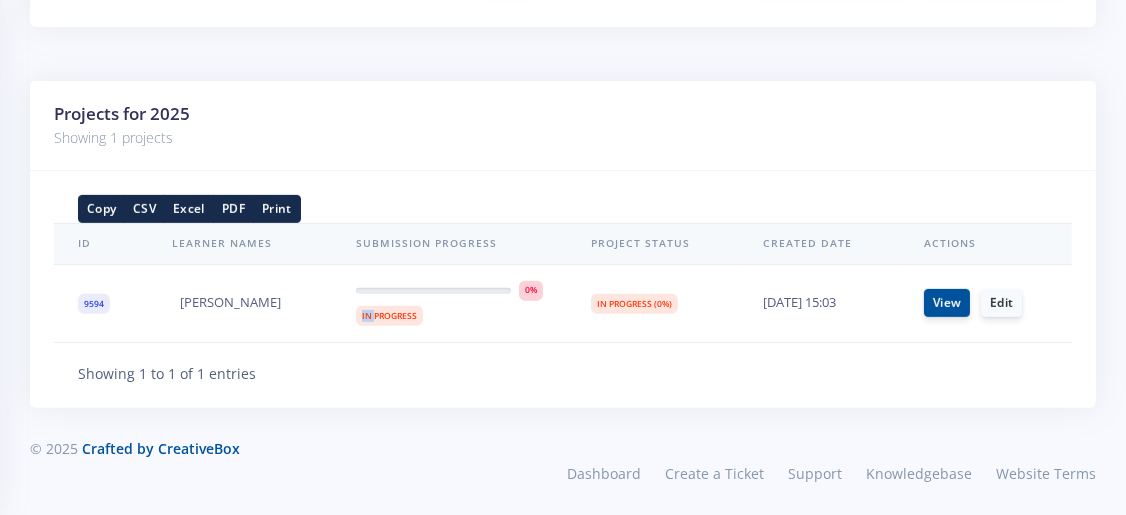 click on "0%
In Progress" at bounding box center [449, 303] 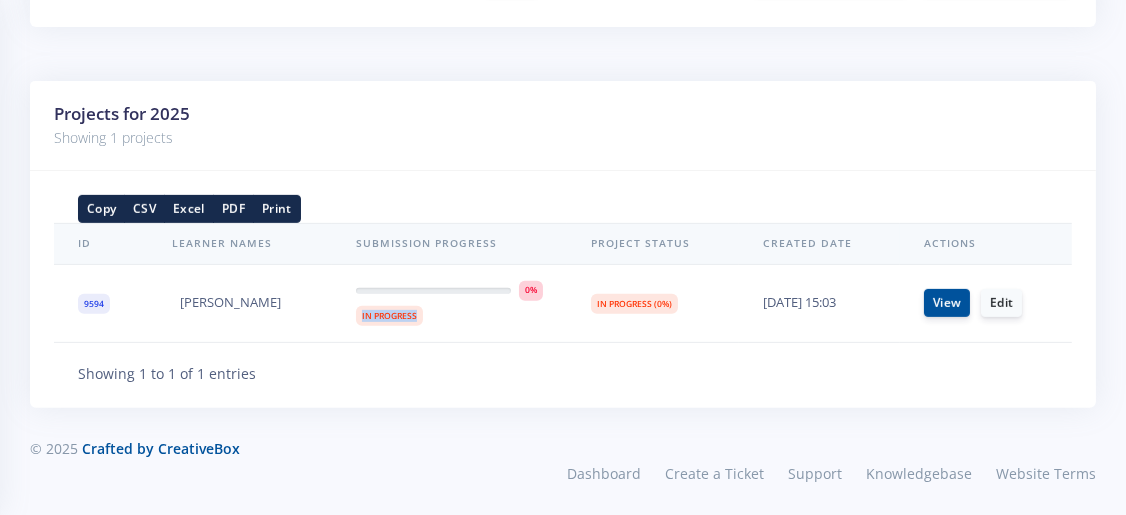 click on "0%
In Progress" at bounding box center (449, 303) 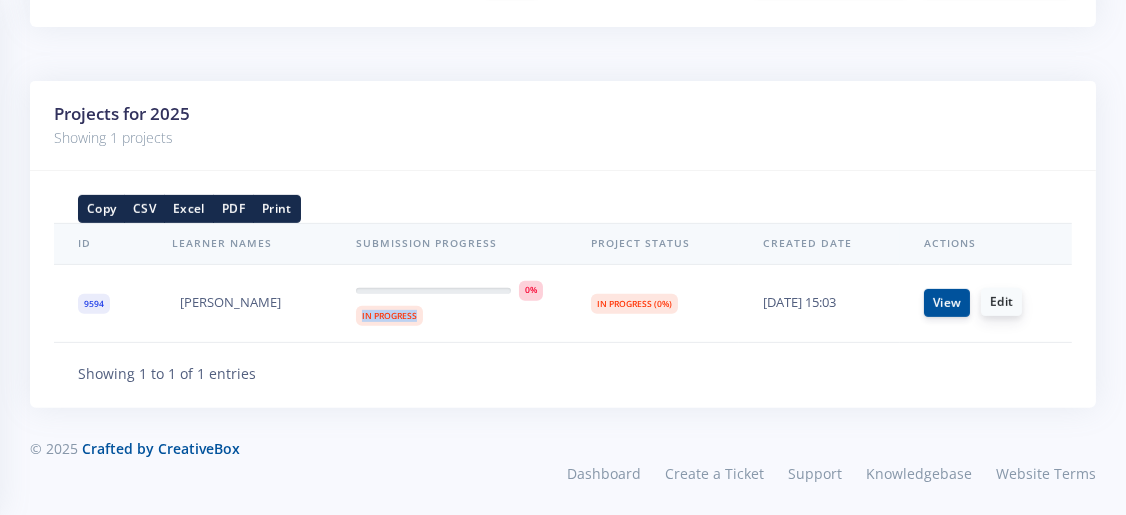 click on "Edit" at bounding box center [1001, 302] 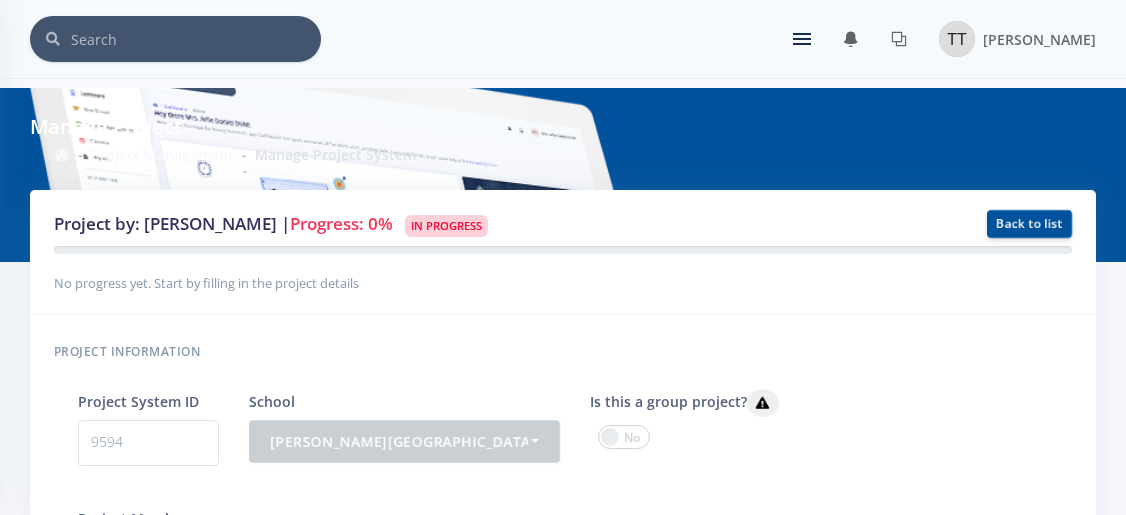 scroll, scrollTop: 0, scrollLeft: 0, axis: both 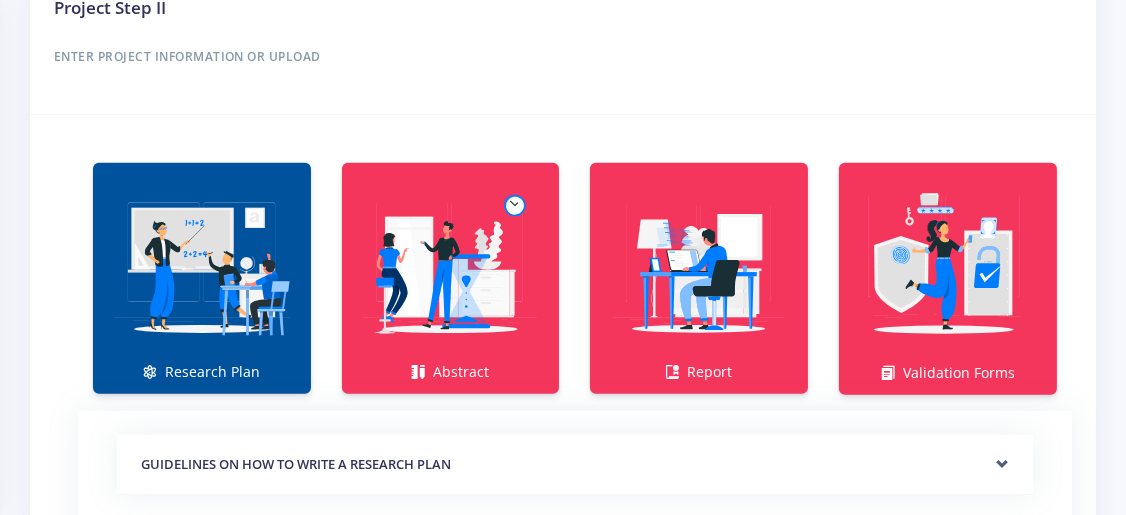 click at bounding box center [202, 268] 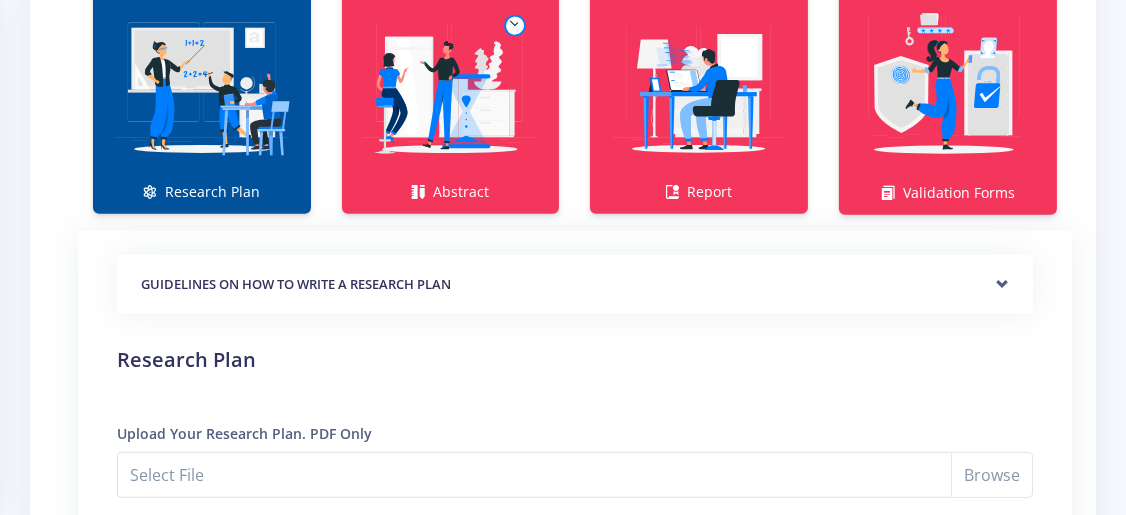 scroll, scrollTop: 1454, scrollLeft: 0, axis: vertical 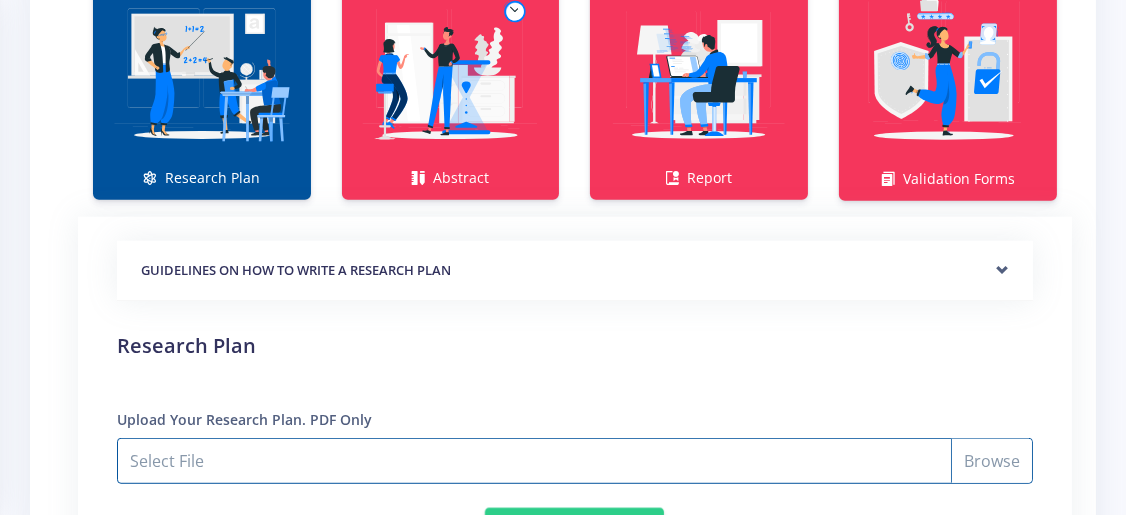 click on "Select File" at bounding box center [575, 461] 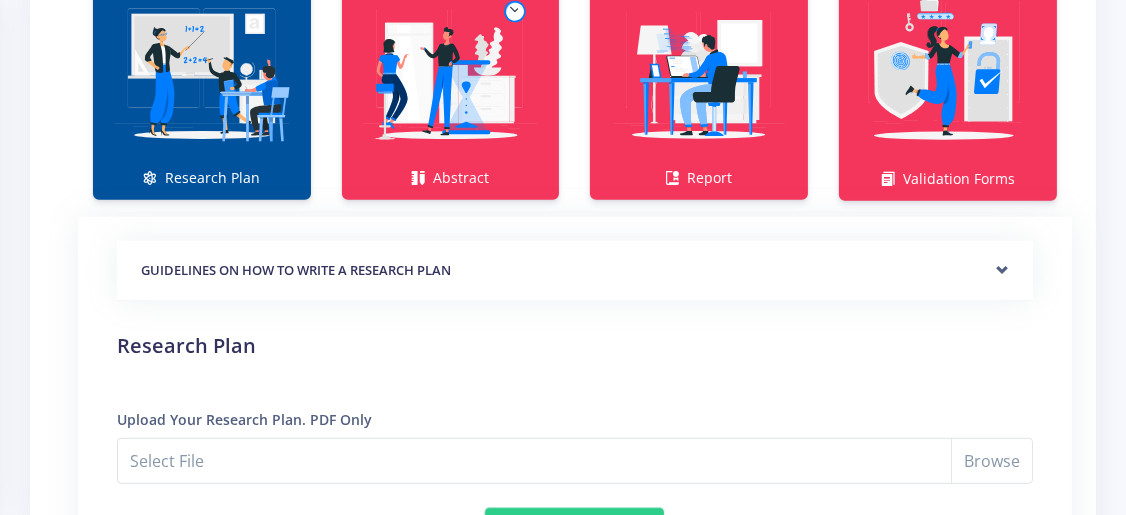 drag, startPoint x: 1124, startPoint y: 310, endPoint x: 1136, endPoint y: 411, distance: 101.71037 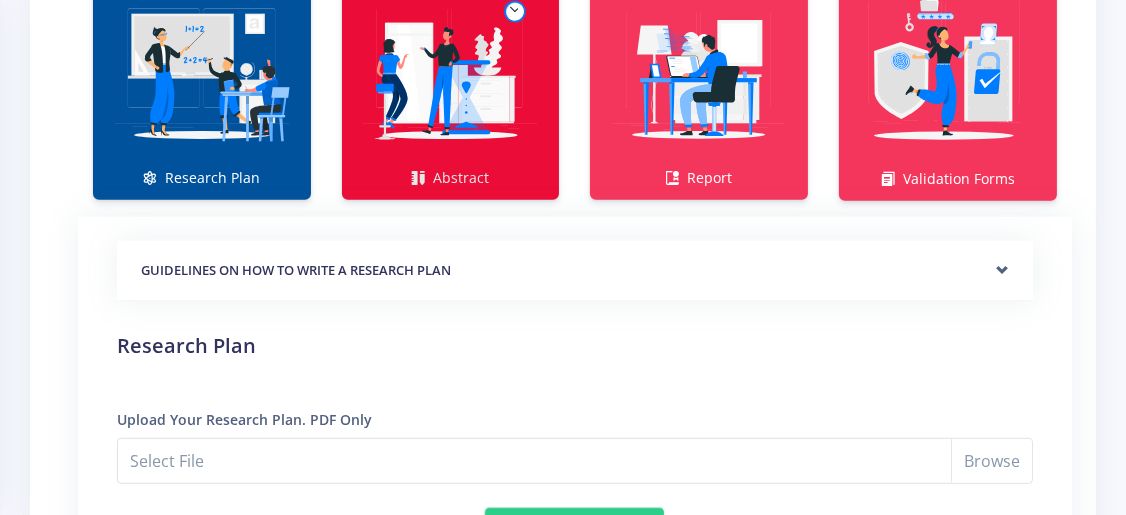 drag, startPoint x: 1136, startPoint y: 411, endPoint x: 419, endPoint y: 107, distance: 778.7843 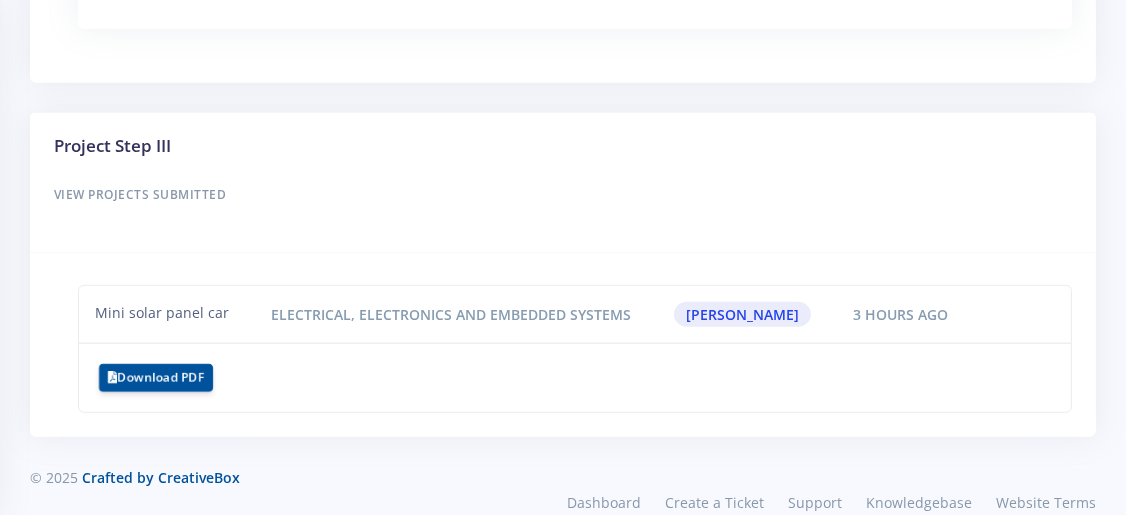 scroll, scrollTop: 1759, scrollLeft: 0, axis: vertical 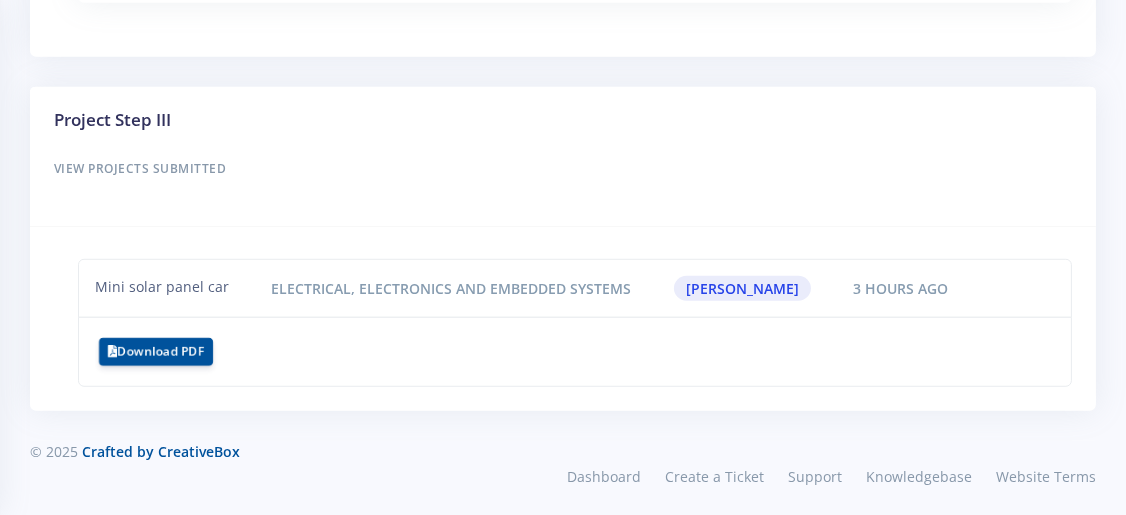 click on "Project by:
Thapelo Thamane
|
Progress: 0%
In Progress
Back to list" at bounding box center (563, -524) 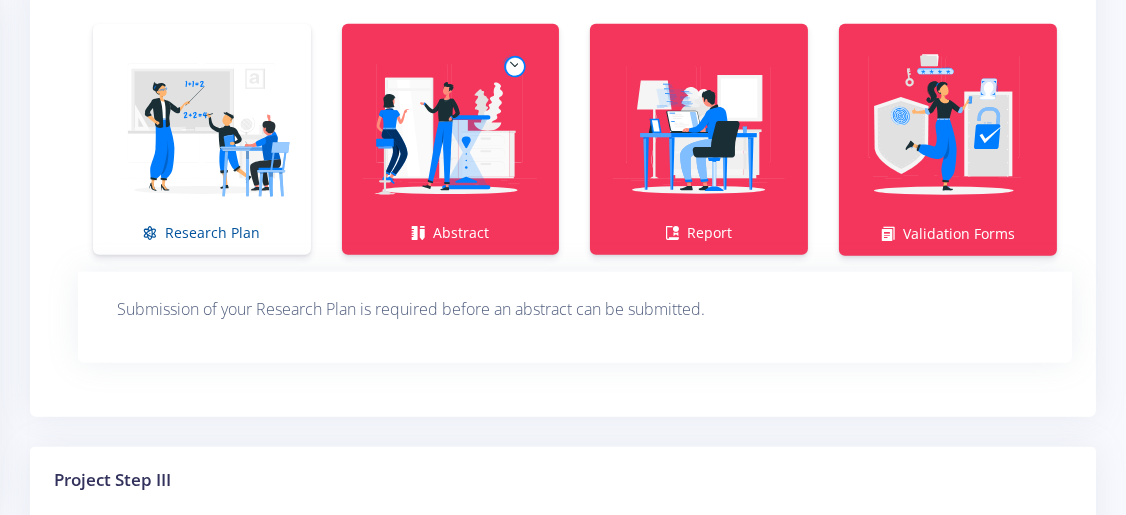 scroll, scrollTop: 1430, scrollLeft: 0, axis: vertical 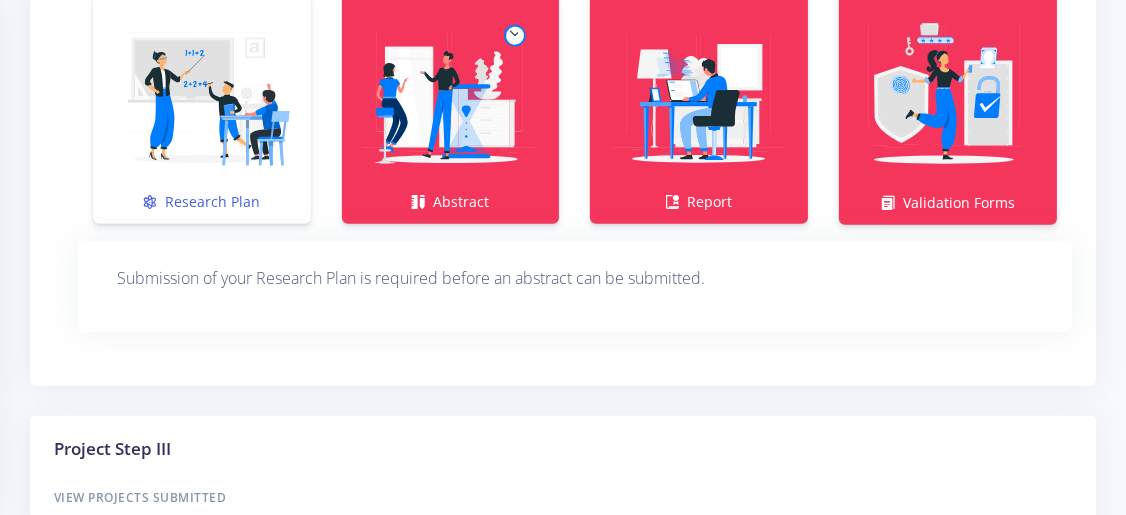 click at bounding box center (202, 98) 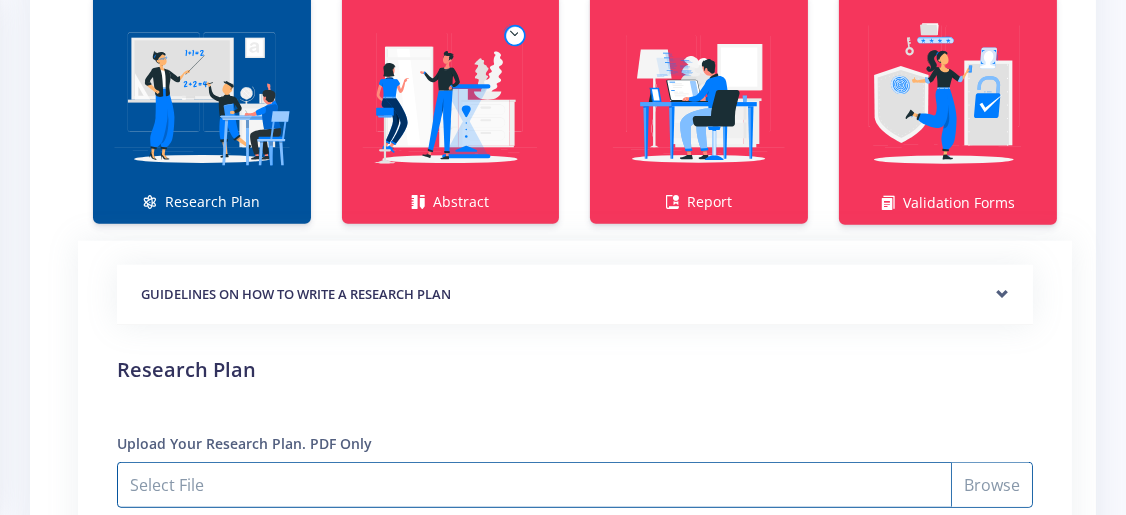 click on "Select File" at bounding box center [575, 485] 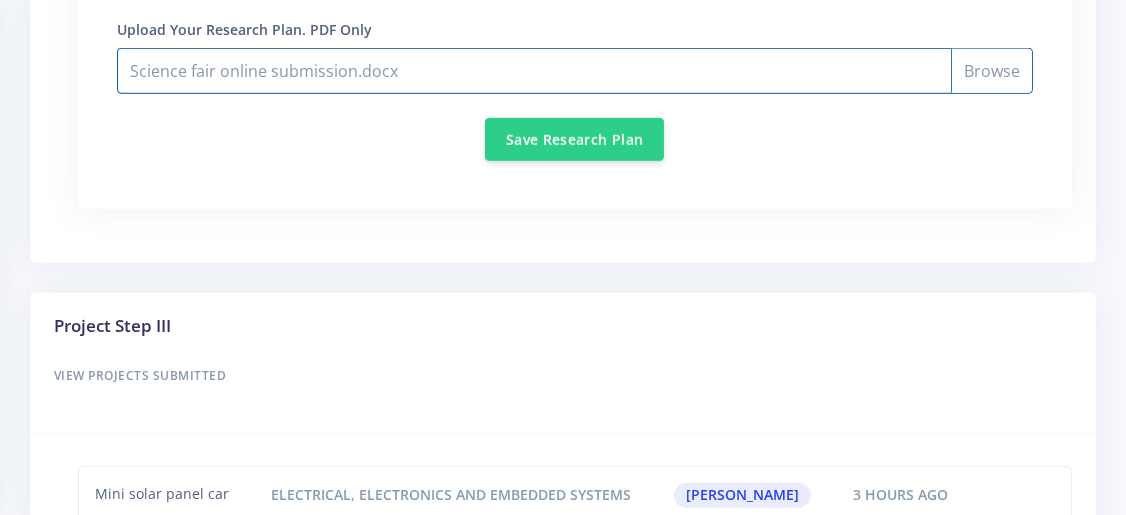 scroll, scrollTop: 1848, scrollLeft: 0, axis: vertical 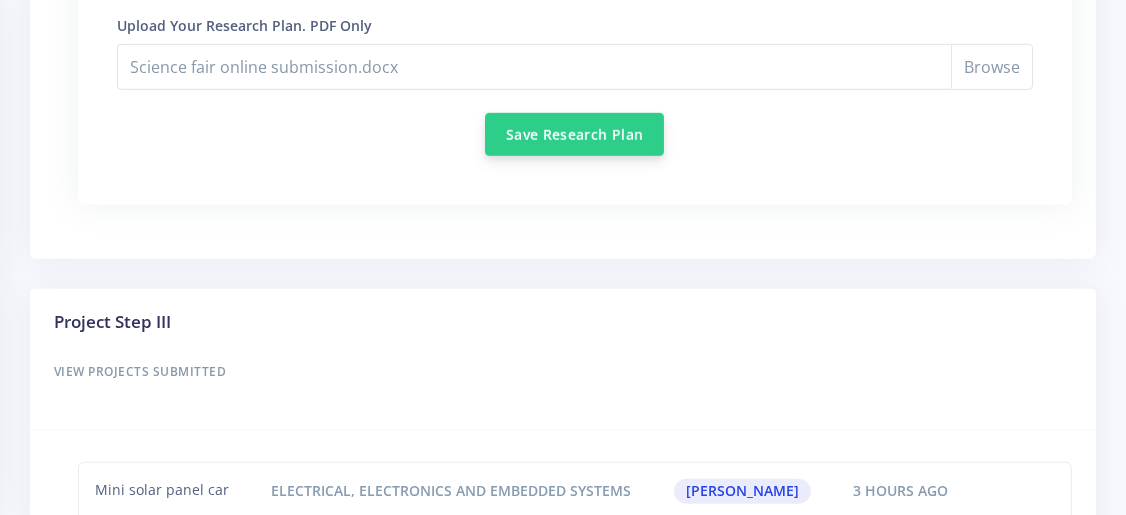 click on "Save Research Plan" at bounding box center (574, 134) 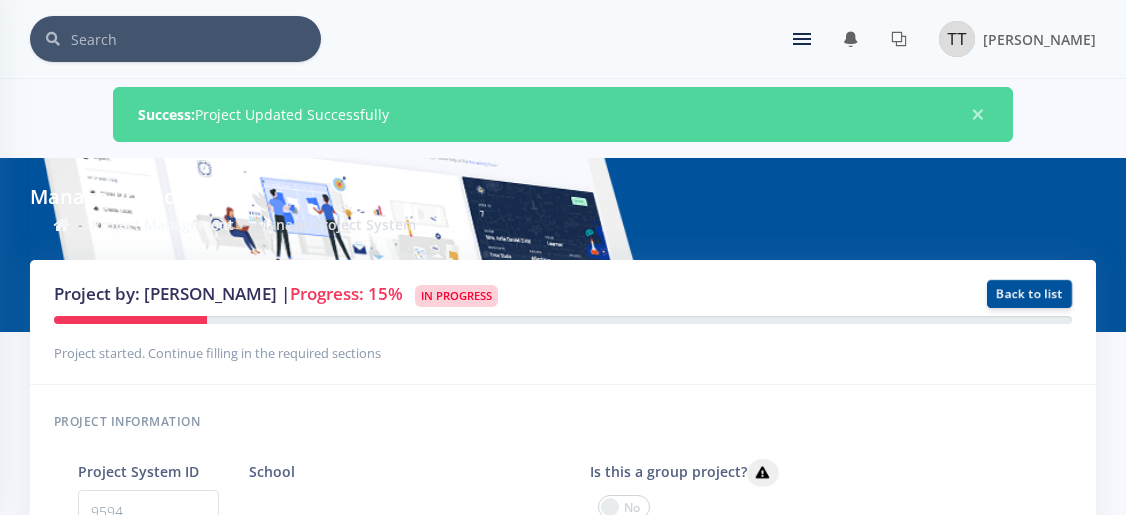 scroll, scrollTop: 0, scrollLeft: 0, axis: both 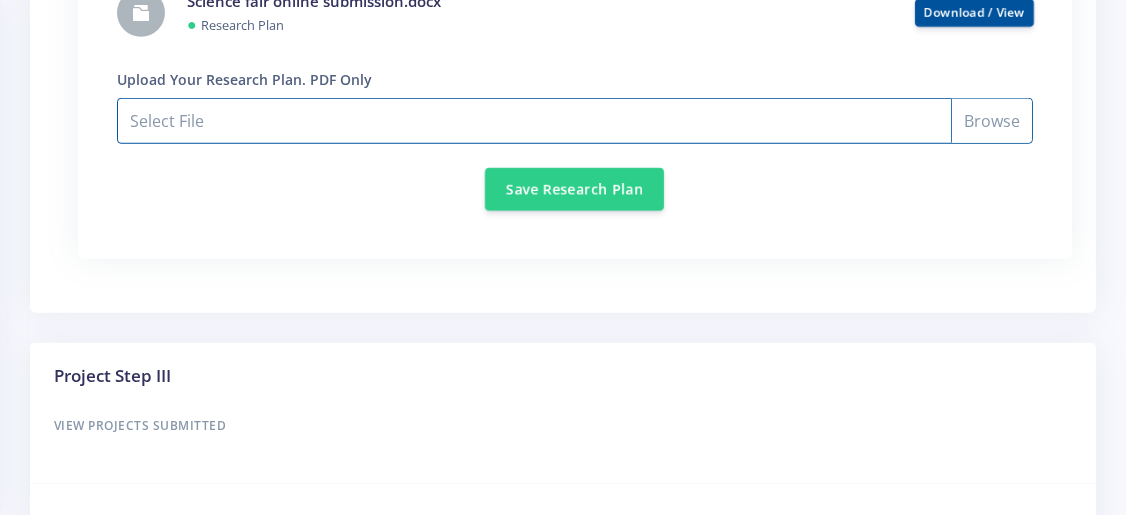 click on "Select File" at bounding box center [575, 121] 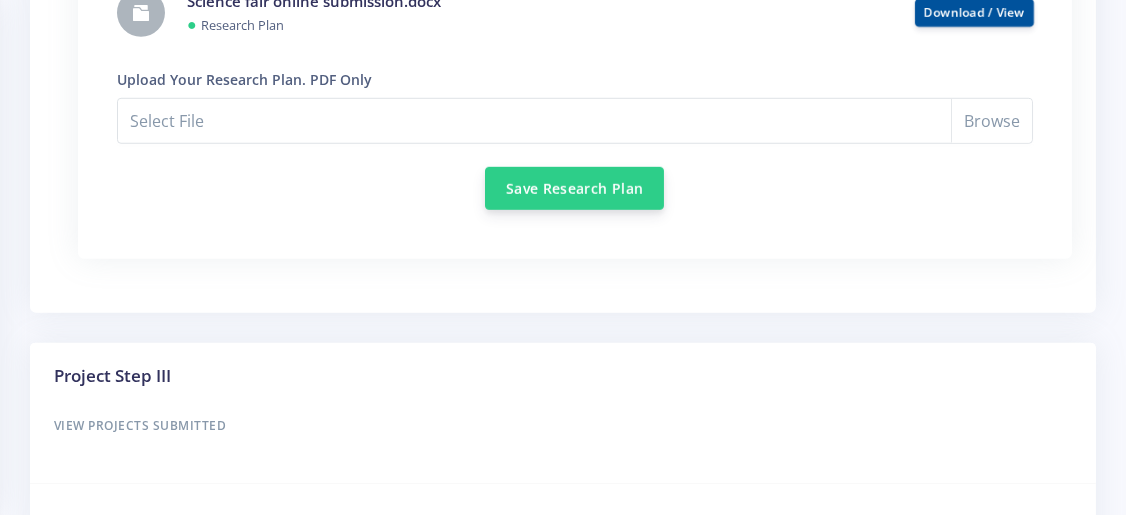 click on "Save Research Plan" at bounding box center [574, 188] 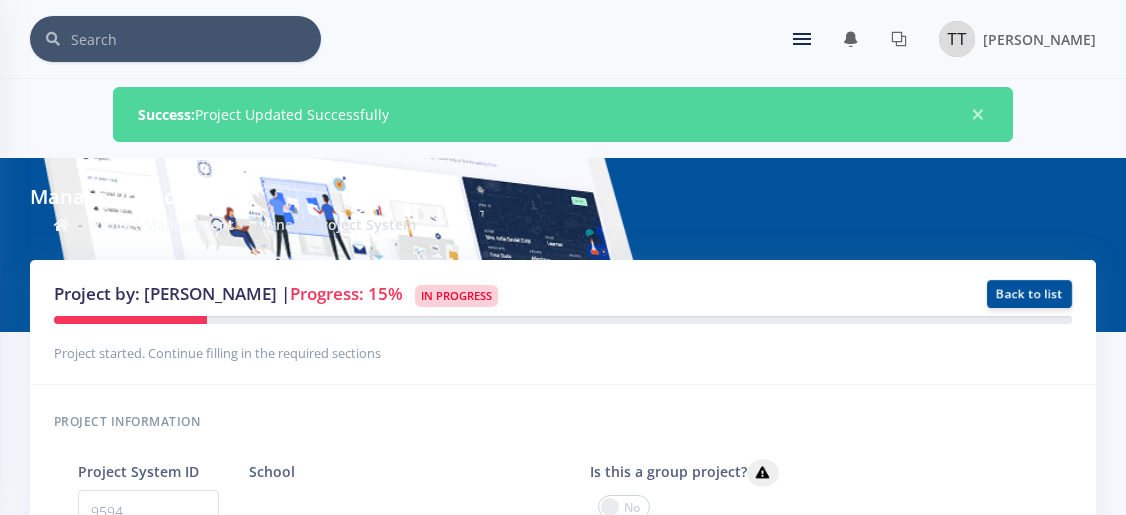 scroll, scrollTop: 0, scrollLeft: 0, axis: both 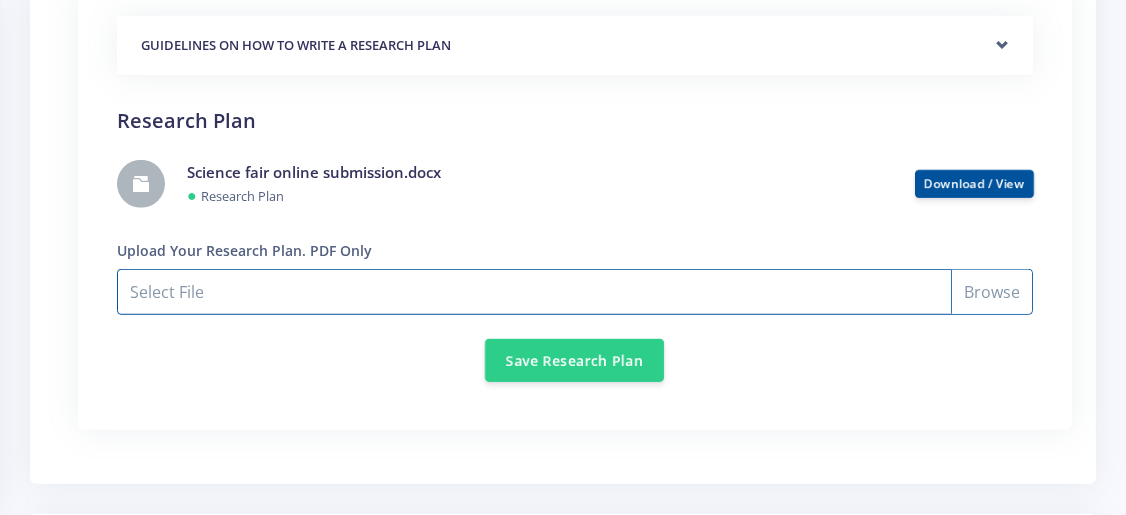 click on "Select File" at bounding box center (575, 292) 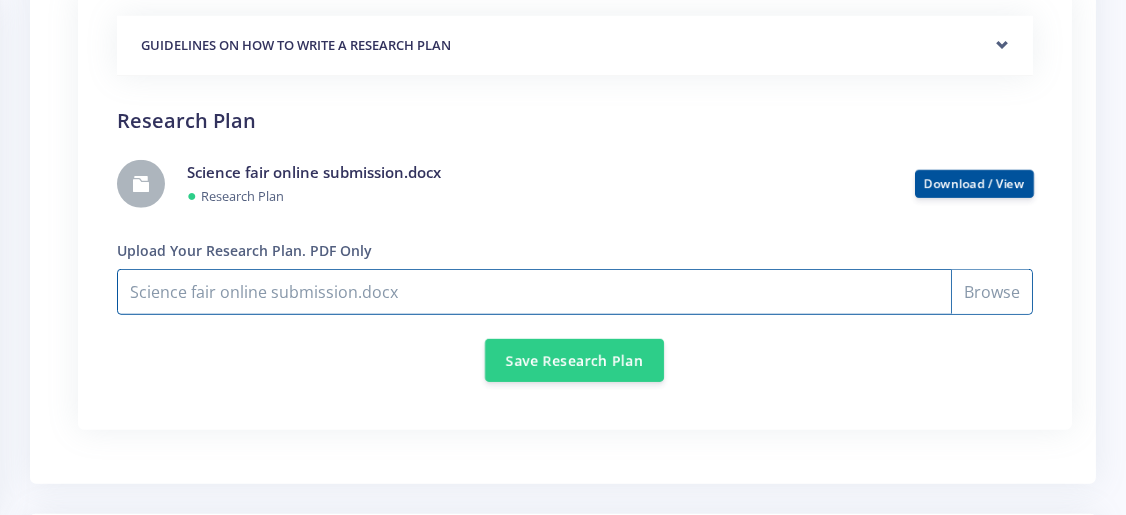 click on "Science fair online submission.docx" at bounding box center (575, 292) 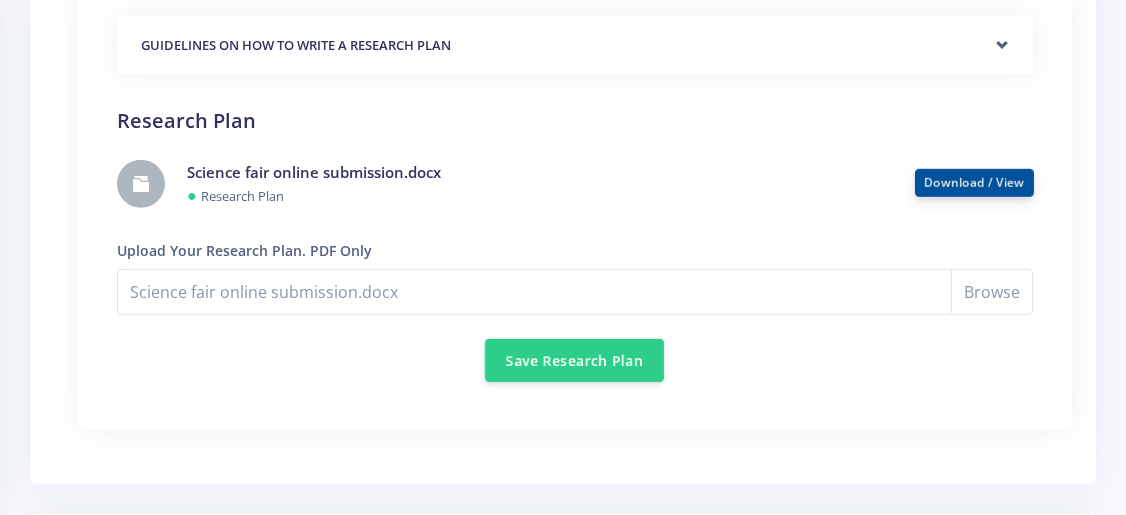 click on "Download
/ View" at bounding box center [974, 182] 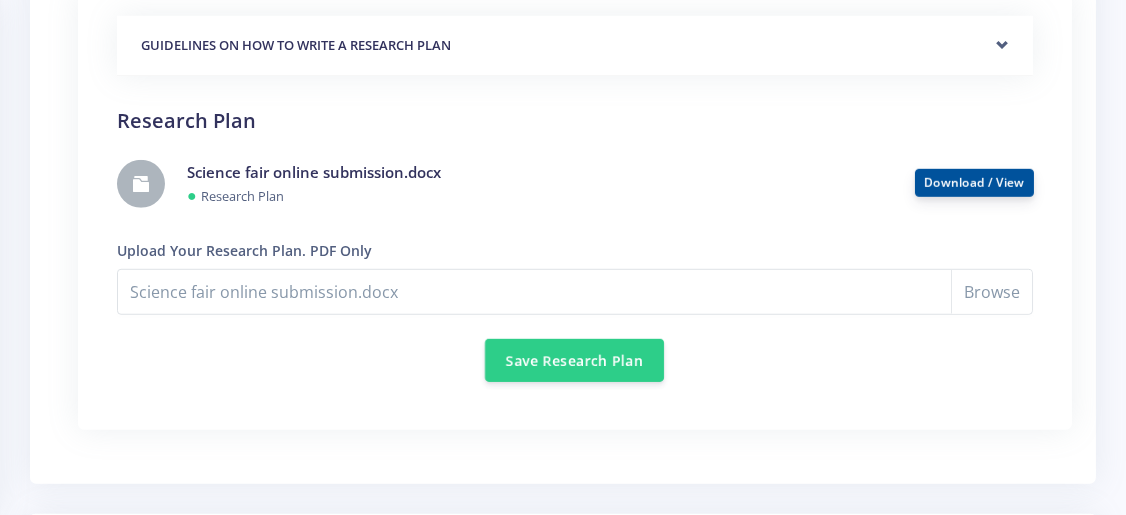 click on "Download
/ View" at bounding box center [974, 183] 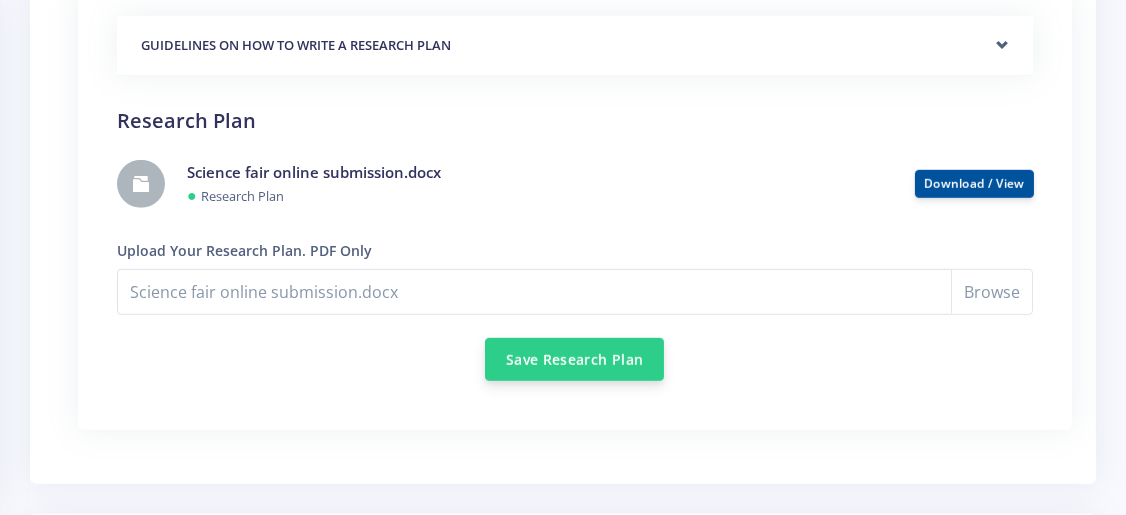 click on "Save Research Plan" at bounding box center (574, 359) 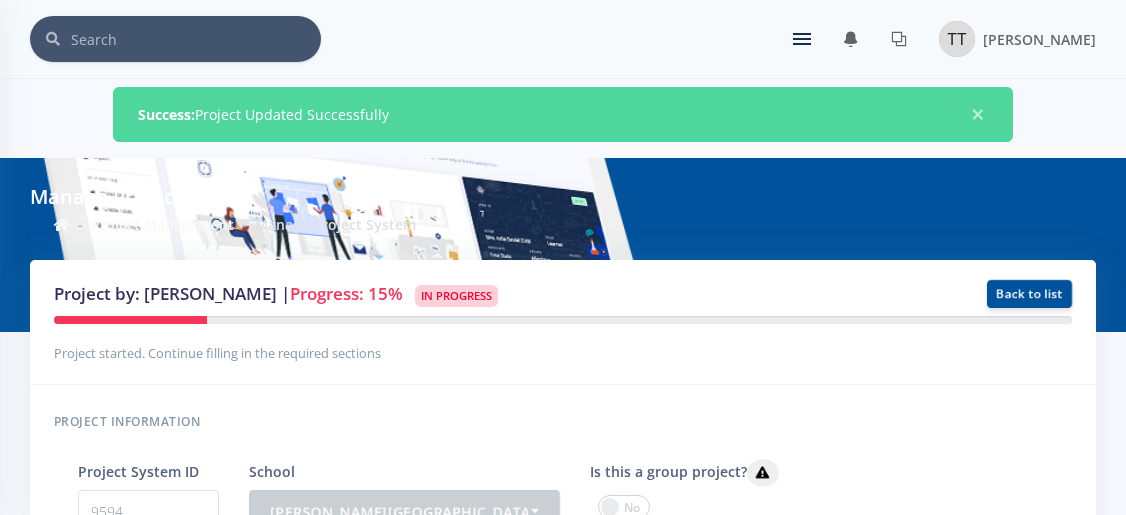 scroll, scrollTop: 0, scrollLeft: 0, axis: both 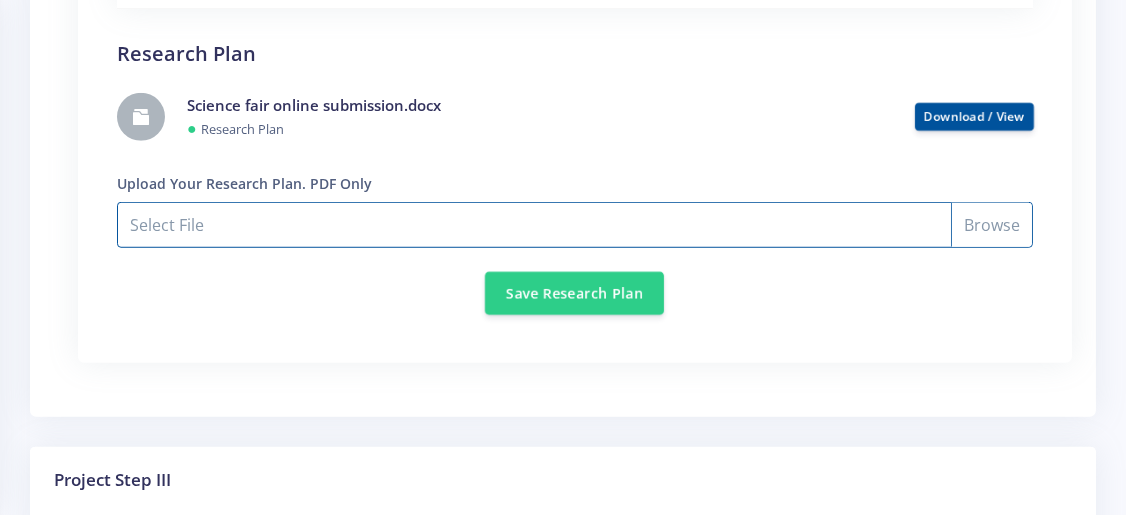click on "Select File" at bounding box center [575, 225] 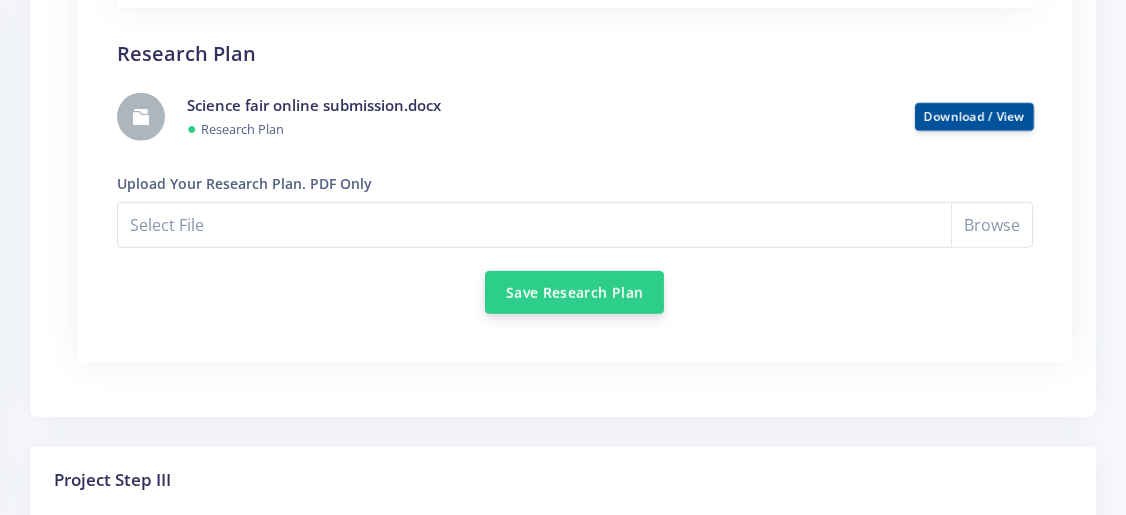 click on "Save Research Plan" at bounding box center (574, 292) 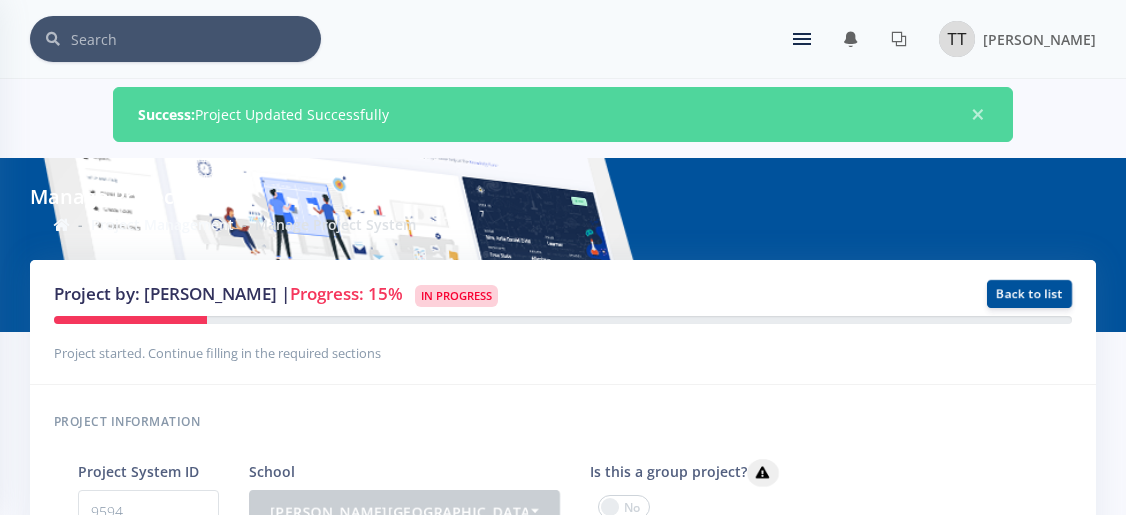 scroll, scrollTop: 0, scrollLeft: 0, axis: both 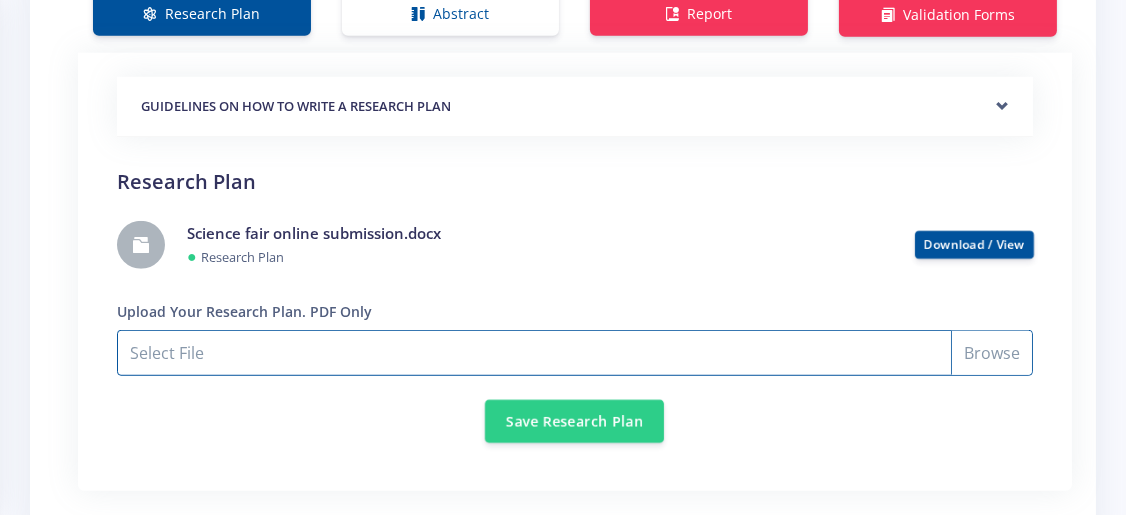 click on "Select File" at bounding box center [575, 353] 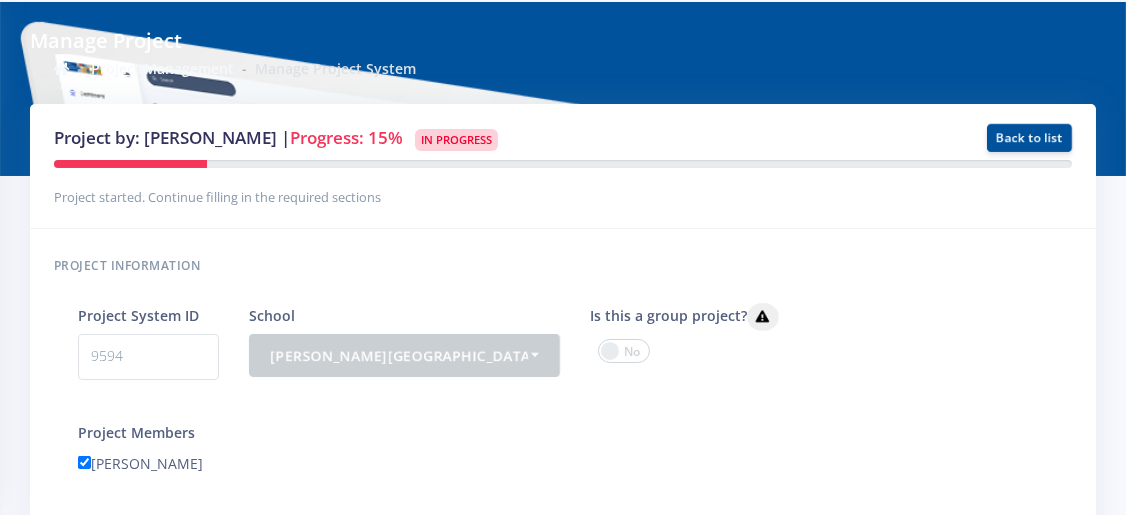 scroll, scrollTop: 152, scrollLeft: 0, axis: vertical 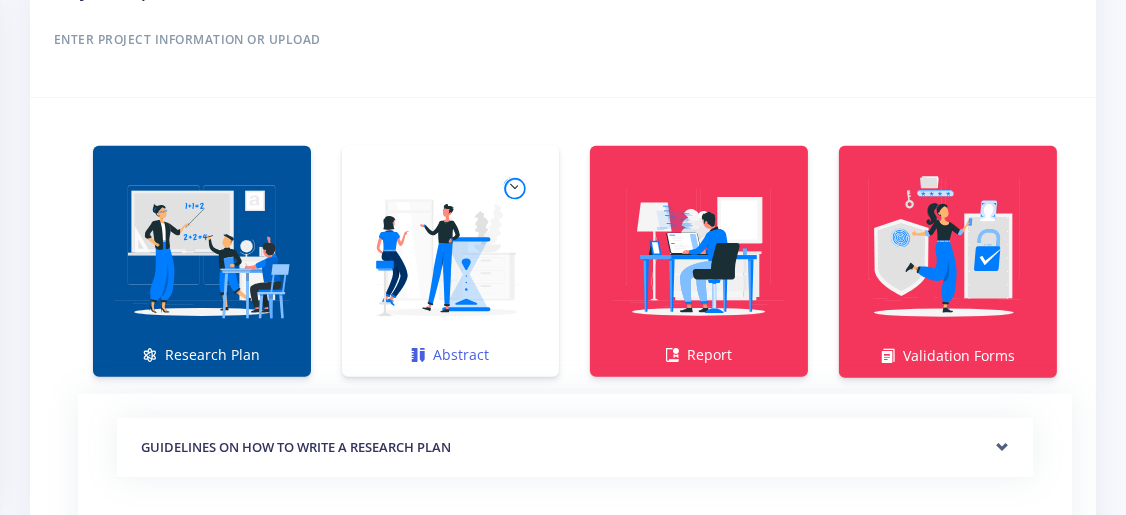click at bounding box center [451, 251] 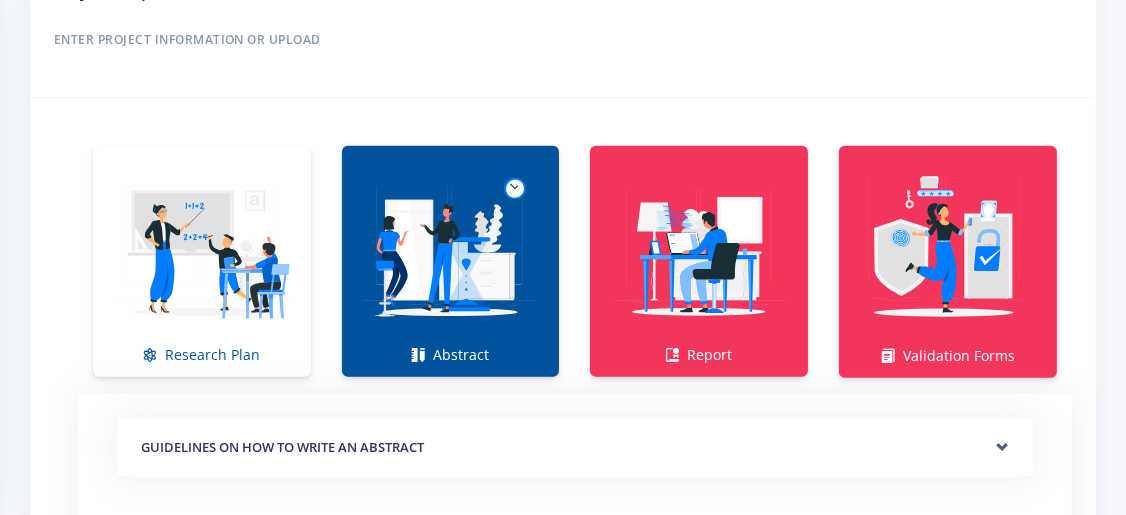 drag, startPoint x: 1123, startPoint y: 244, endPoint x: 1139, endPoint y: 228, distance: 22.627417 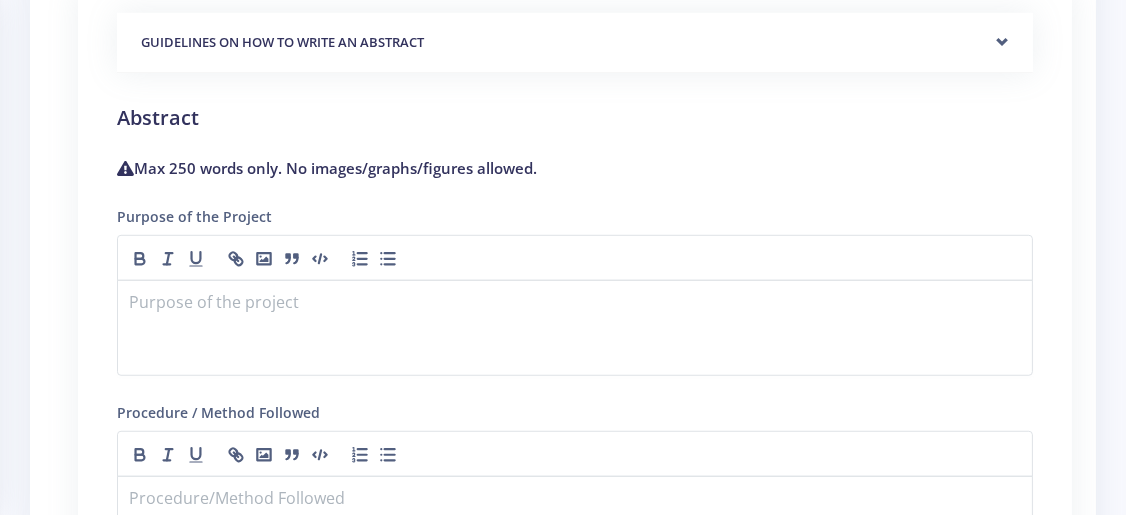 scroll, scrollTop: 1769, scrollLeft: 0, axis: vertical 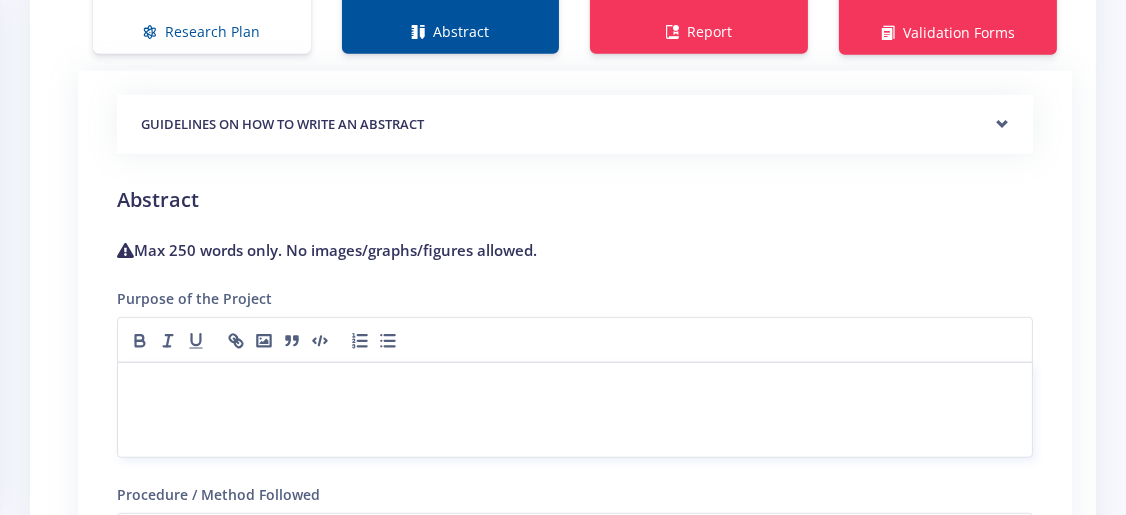 click at bounding box center [575, 386] 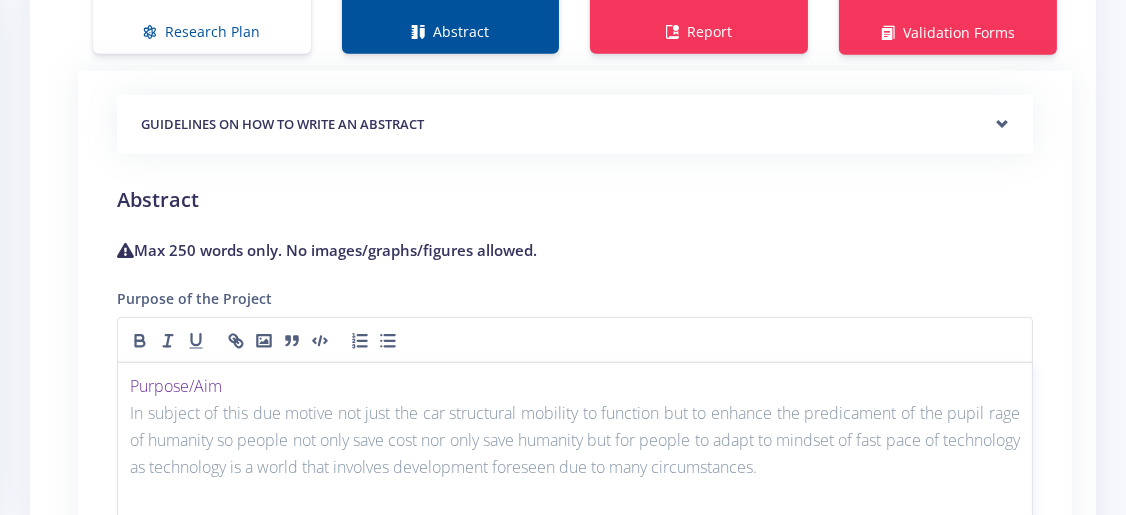 scroll, scrollTop: 0, scrollLeft: 0, axis: both 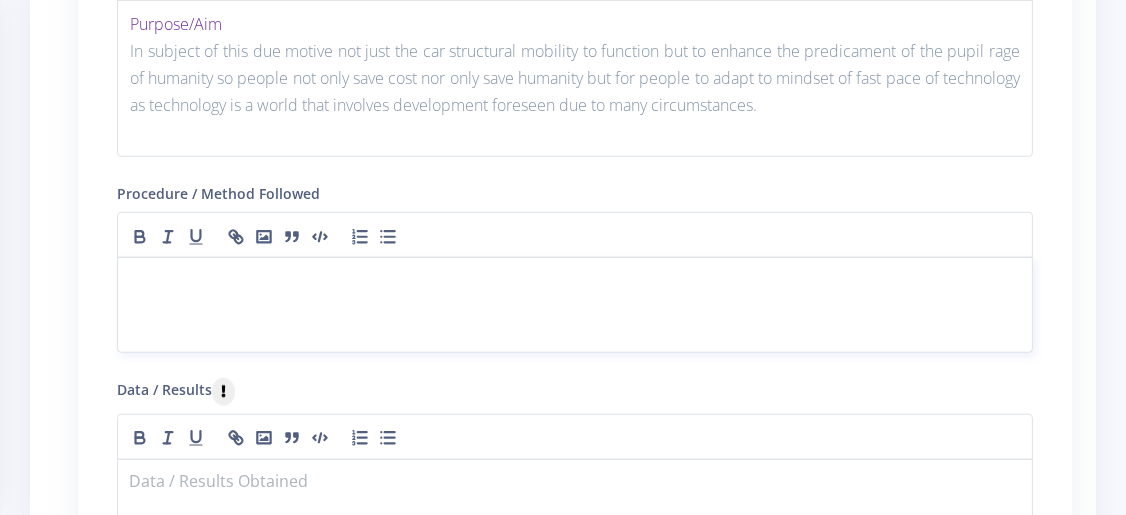 click at bounding box center [575, 281] 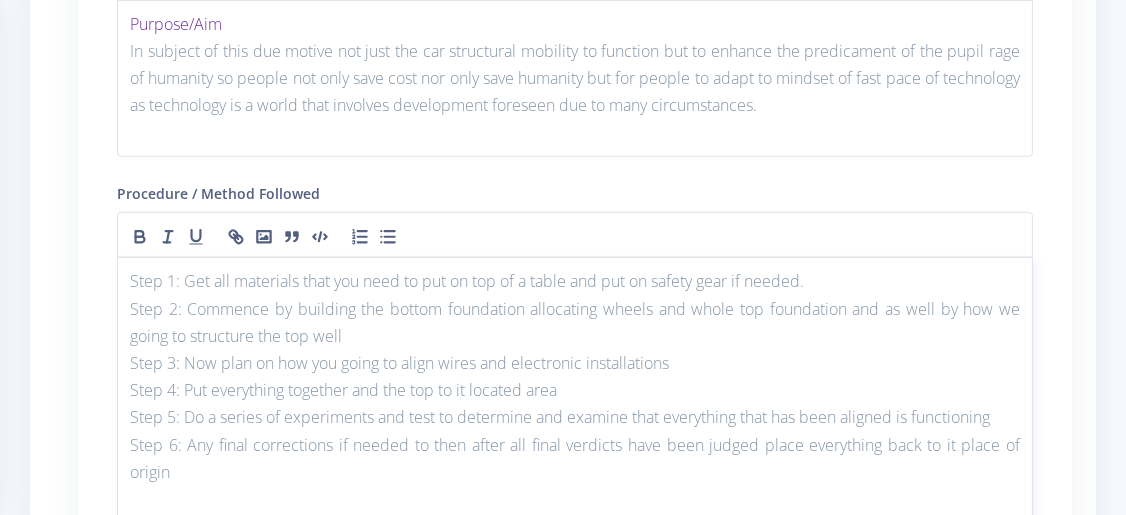 click on "Step 2: Commence by building the bottom foundation allocating wheels and whole top foundation and as well by how we going to structure the top well" at bounding box center (575, 323) 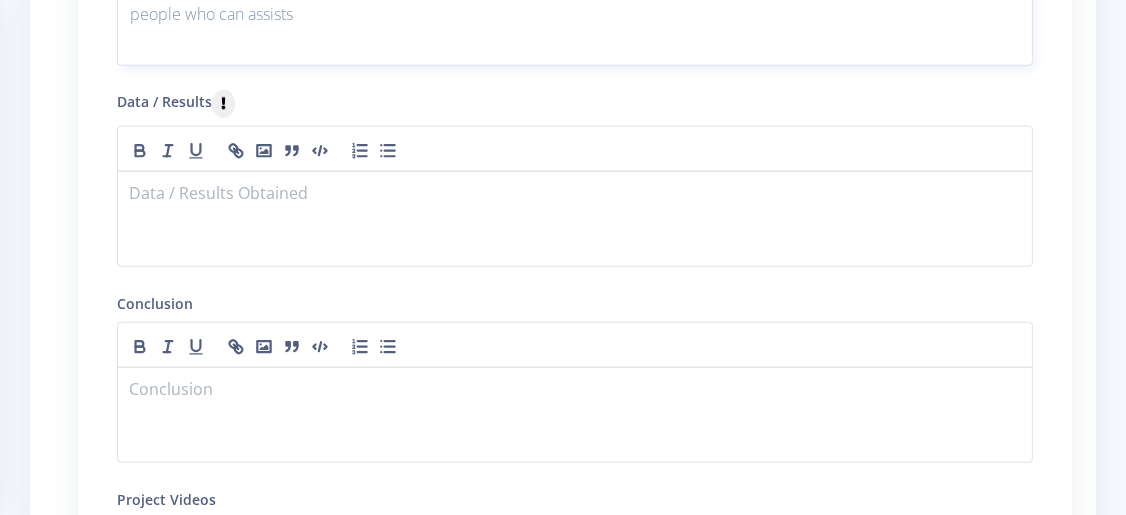 scroll, scrollTop: 2639, scrollLeft: 0, axis: vertical 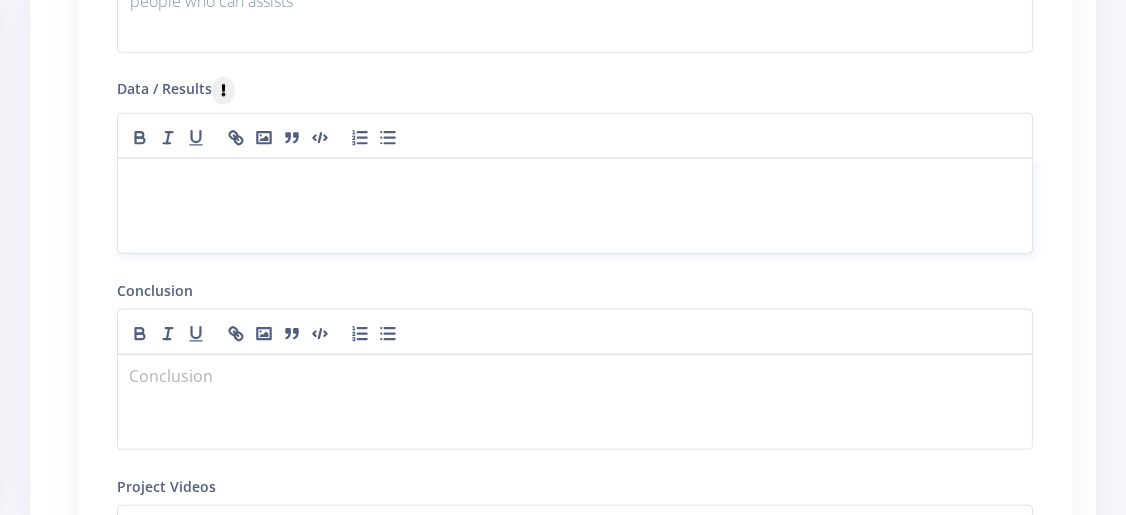 click at bounding box center (575, 182) 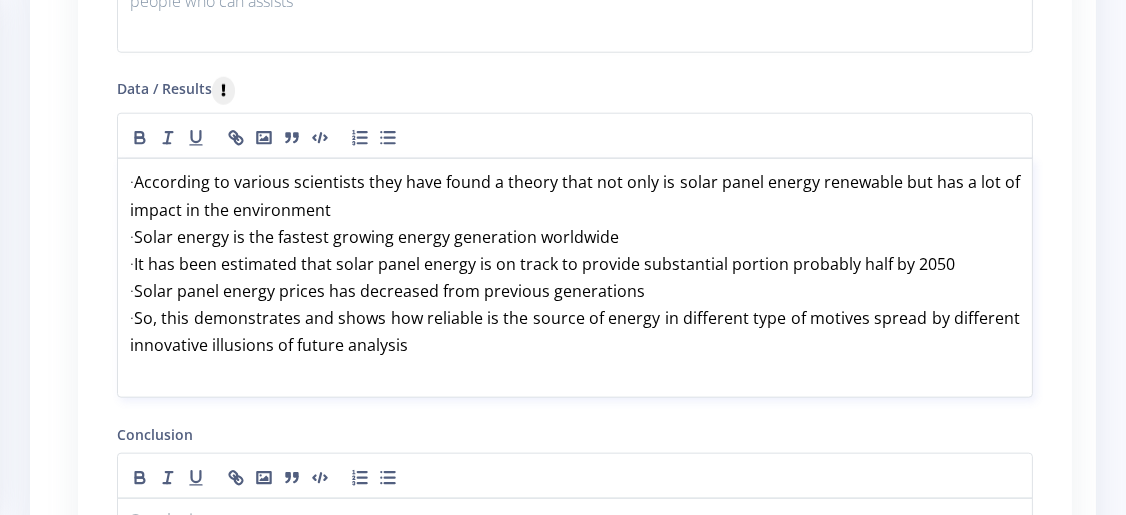 scroll, scrollTop: 0, scrollLeft: 0, axis: both 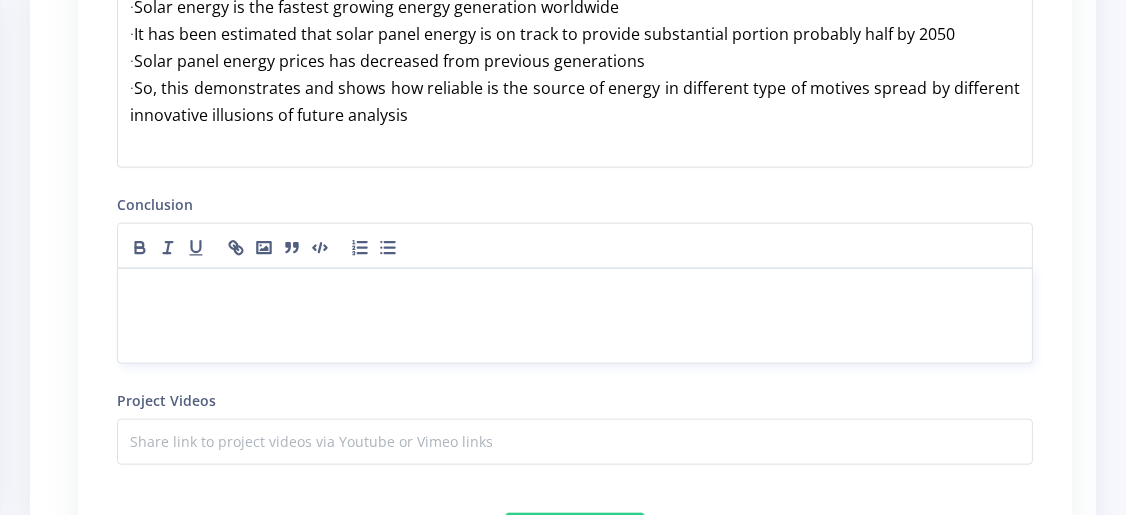 click at bounding box center (575, 292) 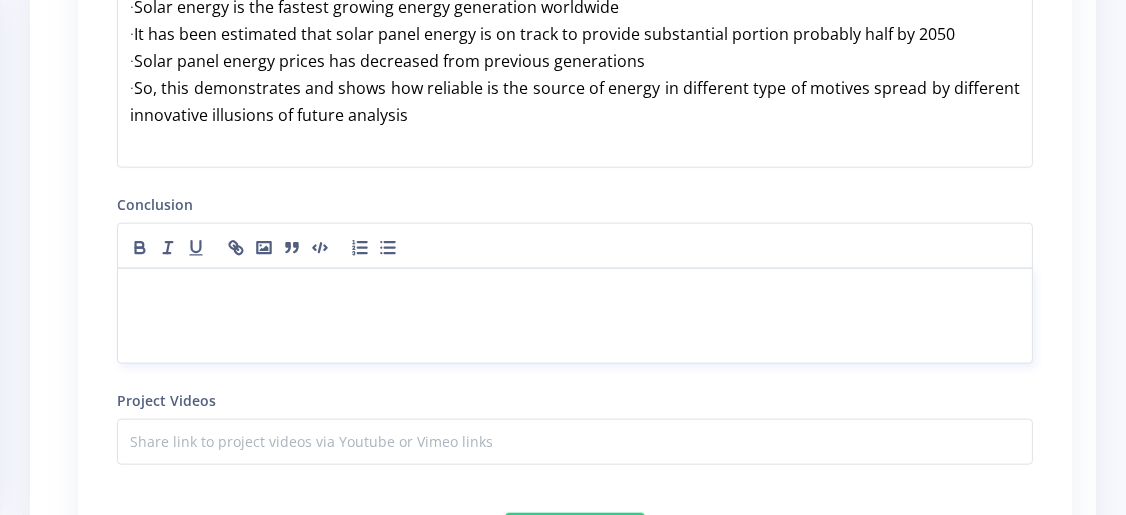 type 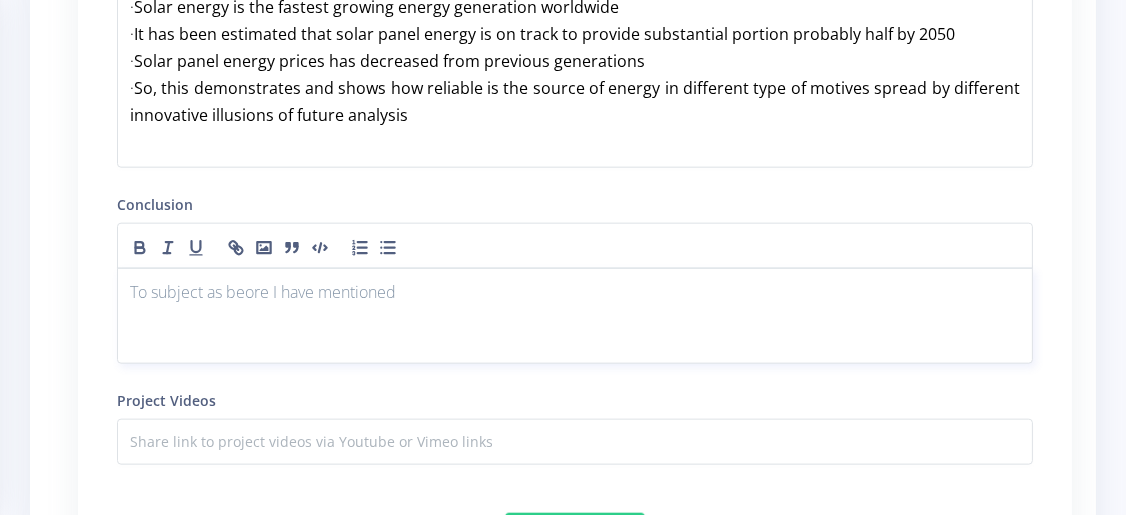 click on "To subject as beore I have mentioned" at bounding box center (575, 292) 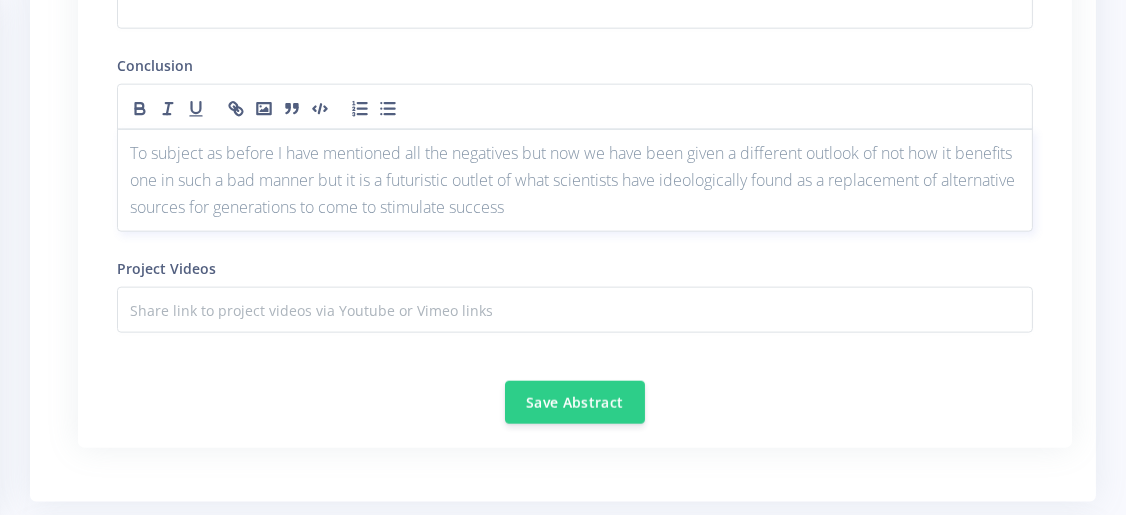 scroll, scrollTop: 3001, scrollLeft: 0, axis: vertical 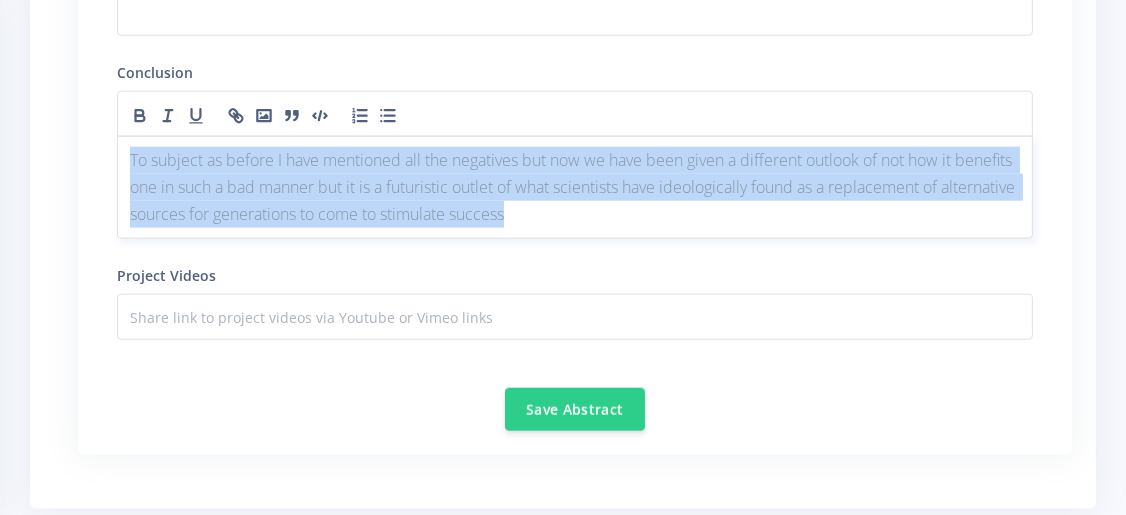 drag, startPoint x: 600, startPoint y: 201, endPoint x: 117, endPoint y: 140, distance: 486.83673 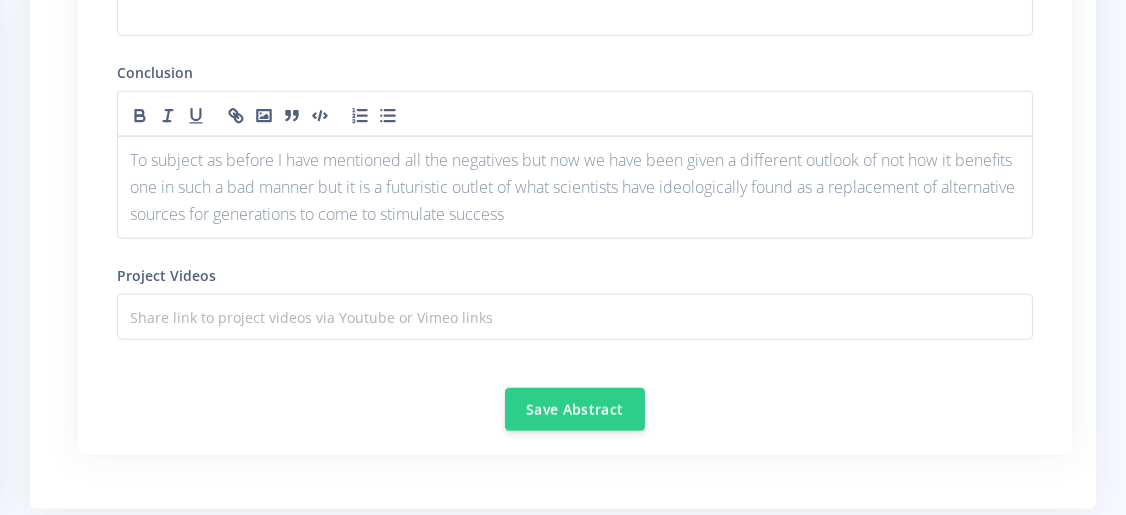 drag, startPoint x: 226, startPoint y: 186, endPoint x: 983, endPoint y: 398, distance: 786.1253 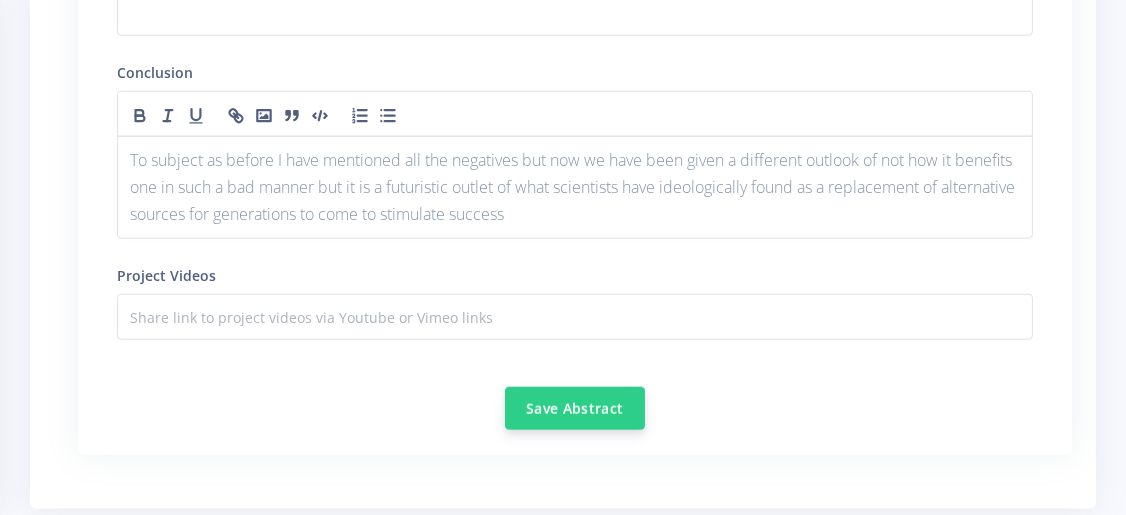 click on "Save Abstract" at bounding box center (575, 408) 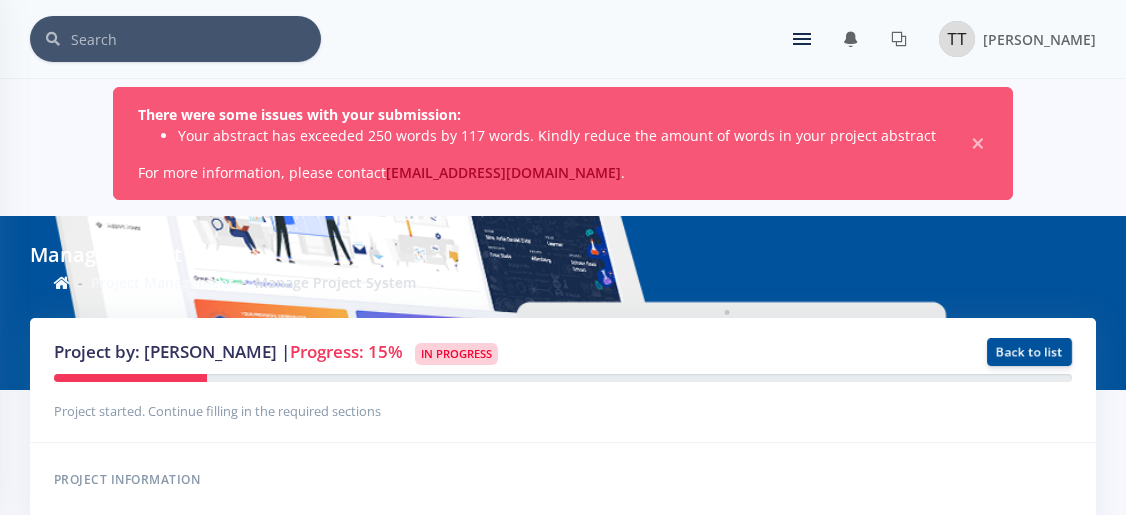 scroll, scrollTop: 0, scrollLeft: 0, axis: both 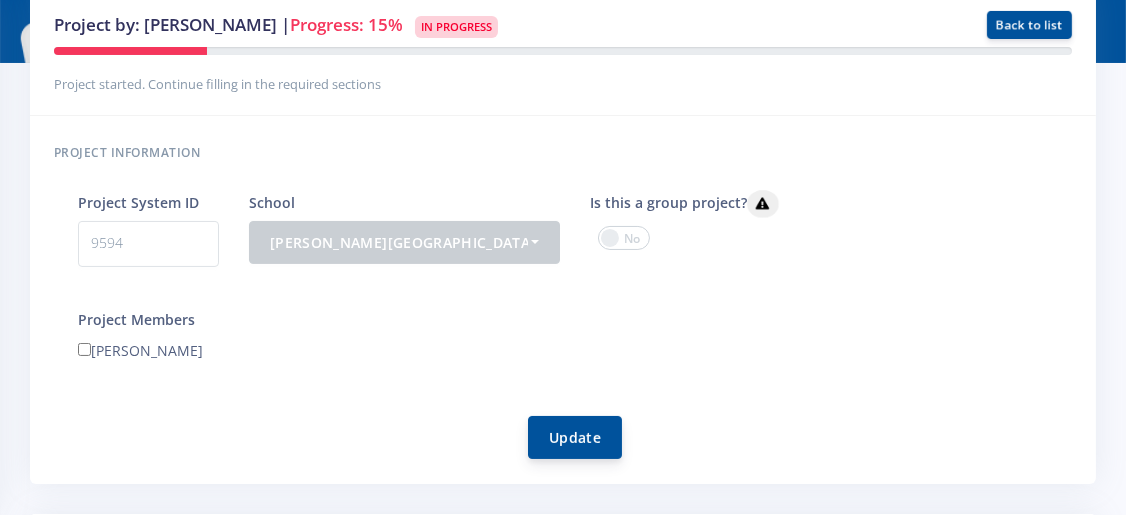 click on "Update" at bounding box center [575, 437] 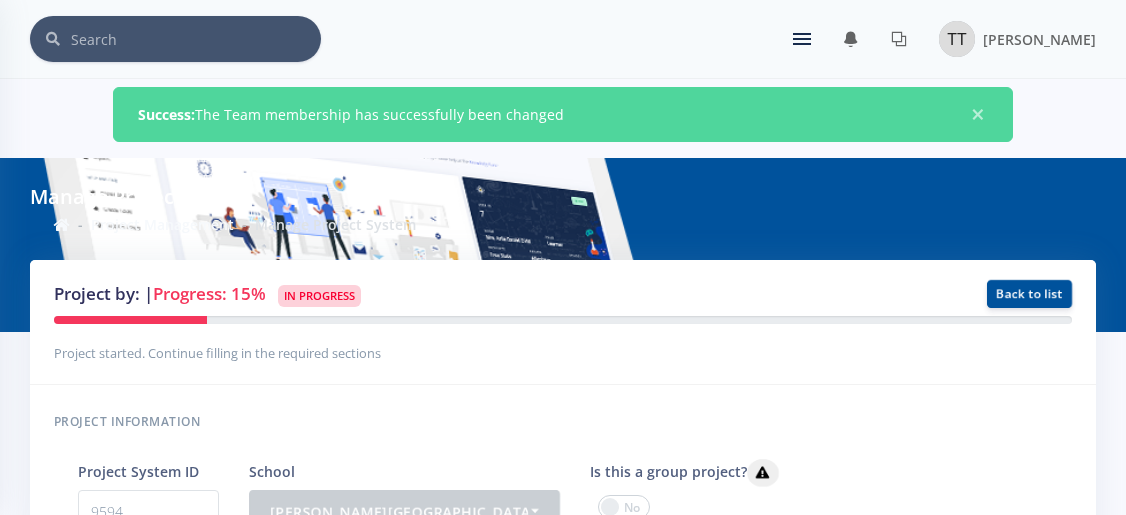 scroll, scrollTop: 0, scrollLeft: 0, axis: both 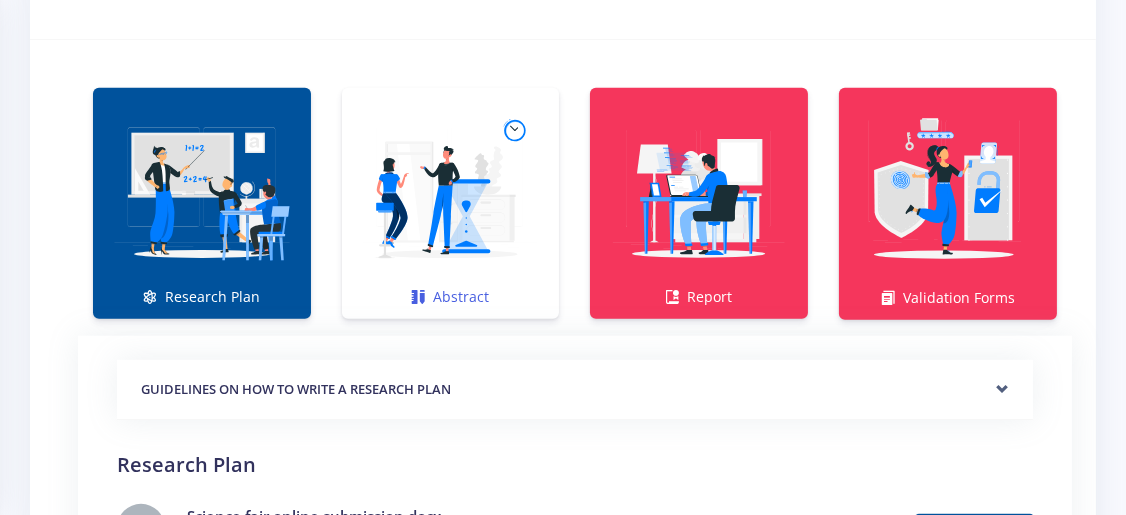 click at bounding box center (451, 193) 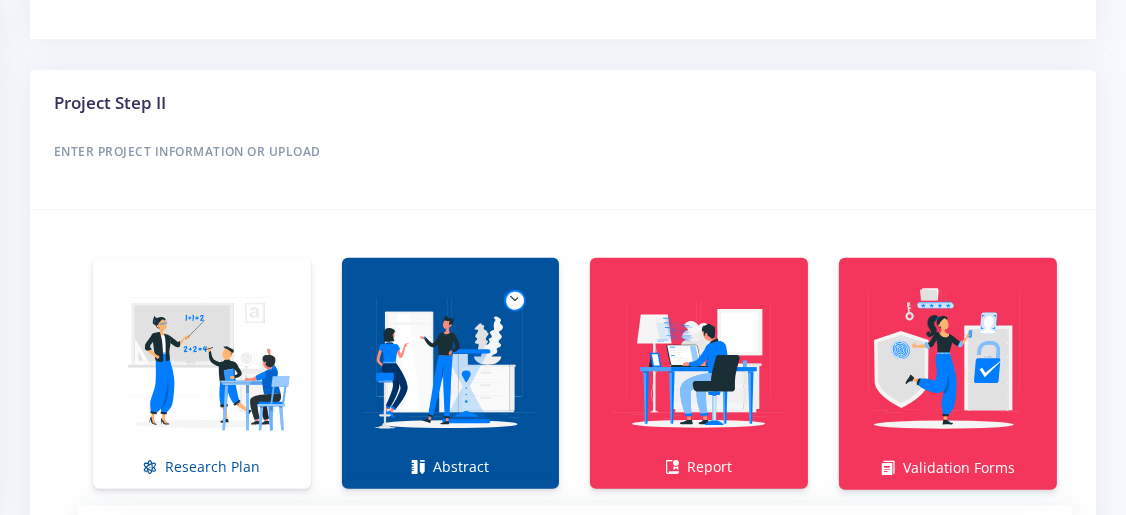 scroll, scrollTop: 1085, scrollLeft: 0, axis: vertical 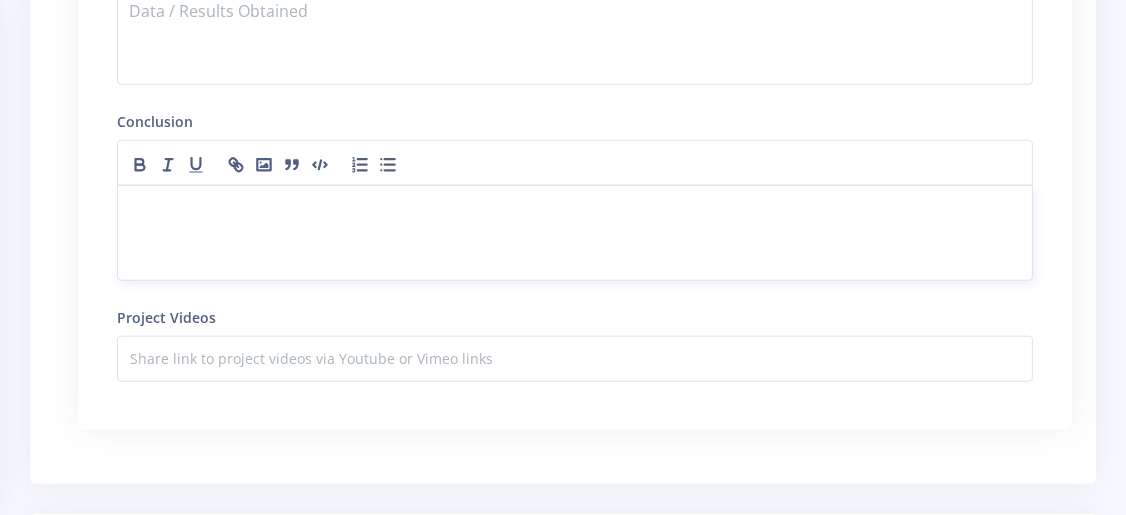 click at bounding box center (575, 209) 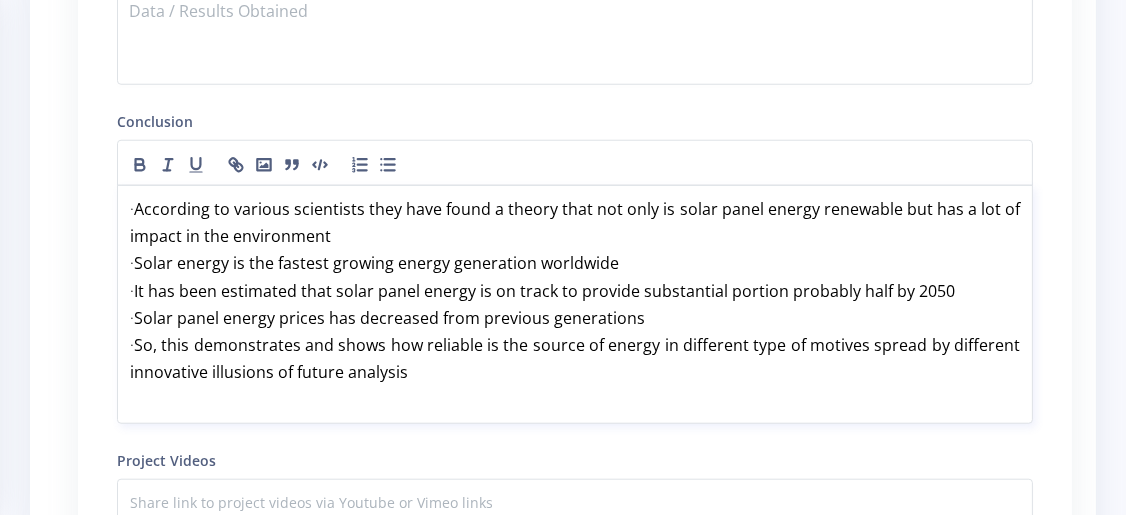 scroll, scrollTop: 0, scrollLeft: 0, axis: both 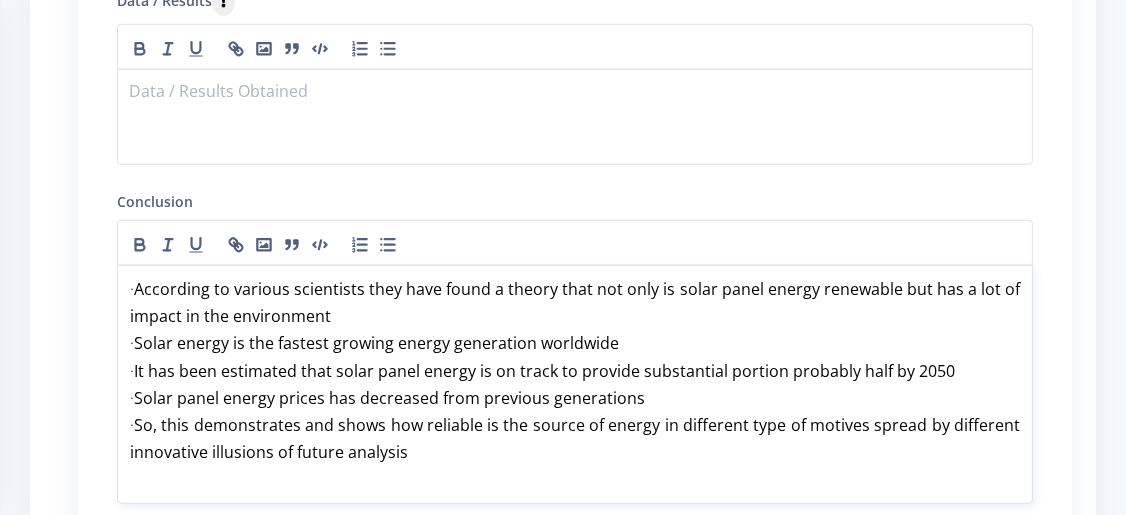 drag, startPoint x: 151, startPoint y: 277, endPoint x: 490, endPoint y: 453, distance: 381.96466 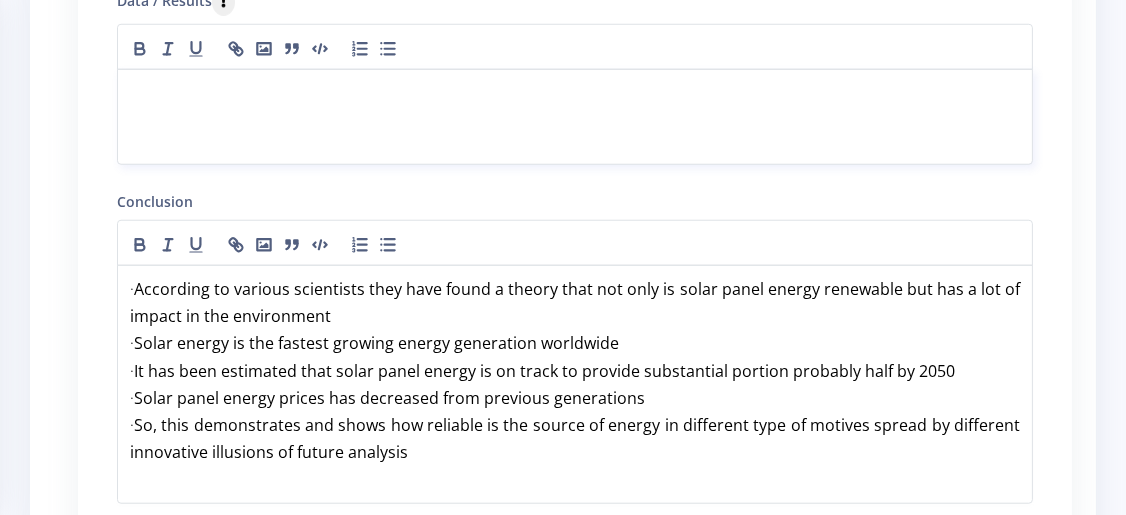 click at bounding box center [575, 117] 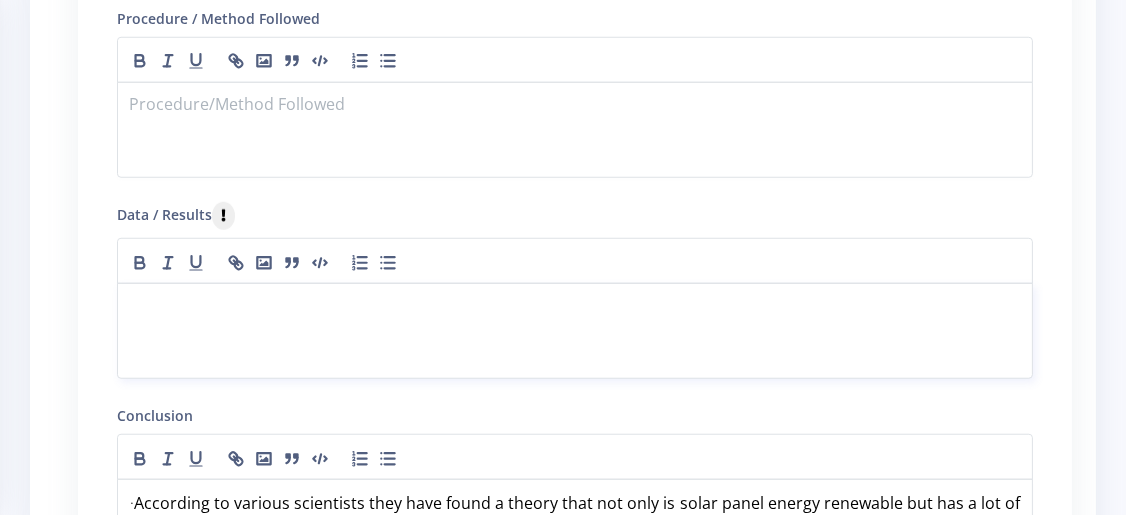 scroll, scrollTop: 1944, scrollLeft: 0, axis: vertical 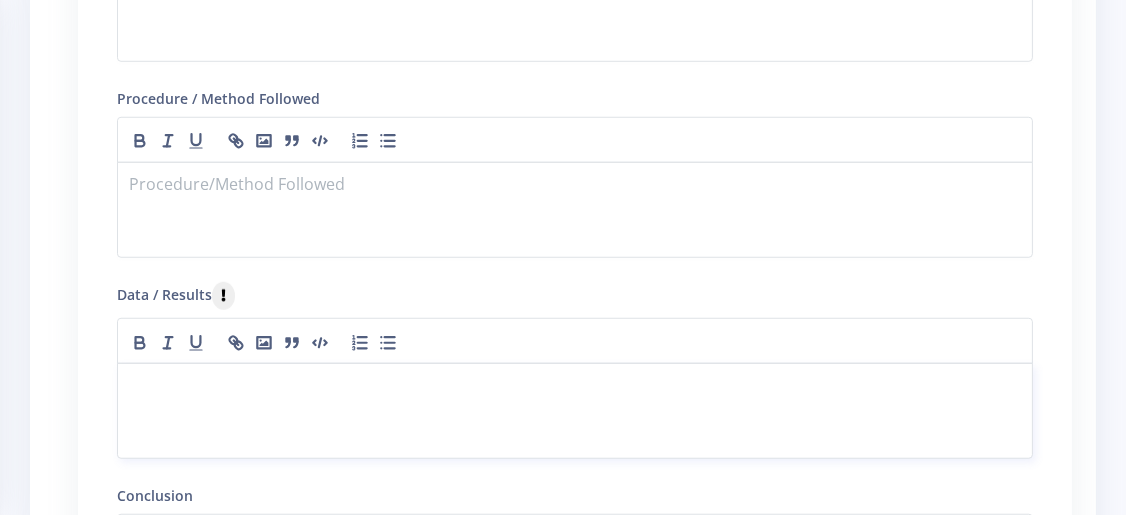 click at bounding box center [575, 387] 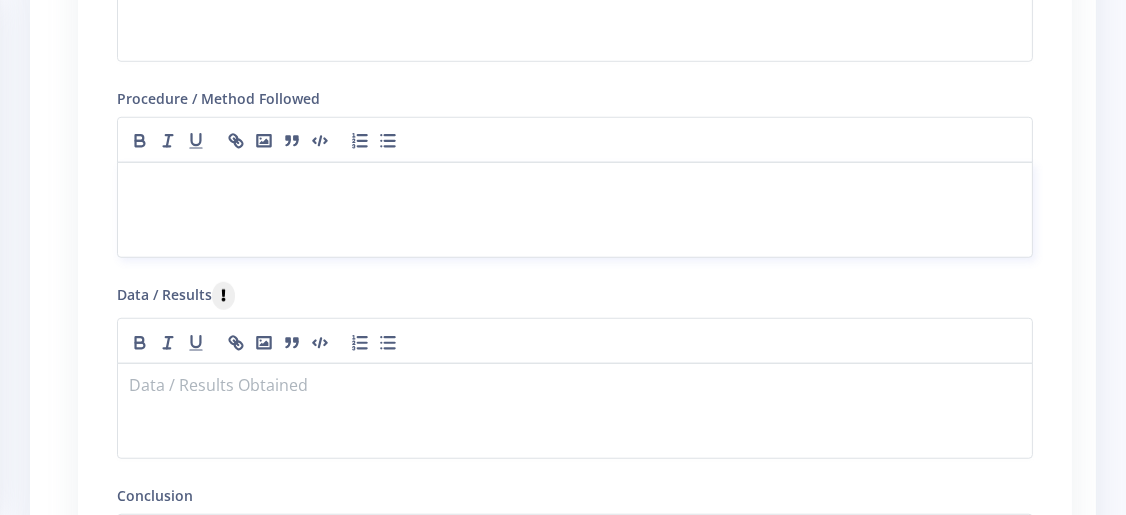 click at bounding box center (575, 186) 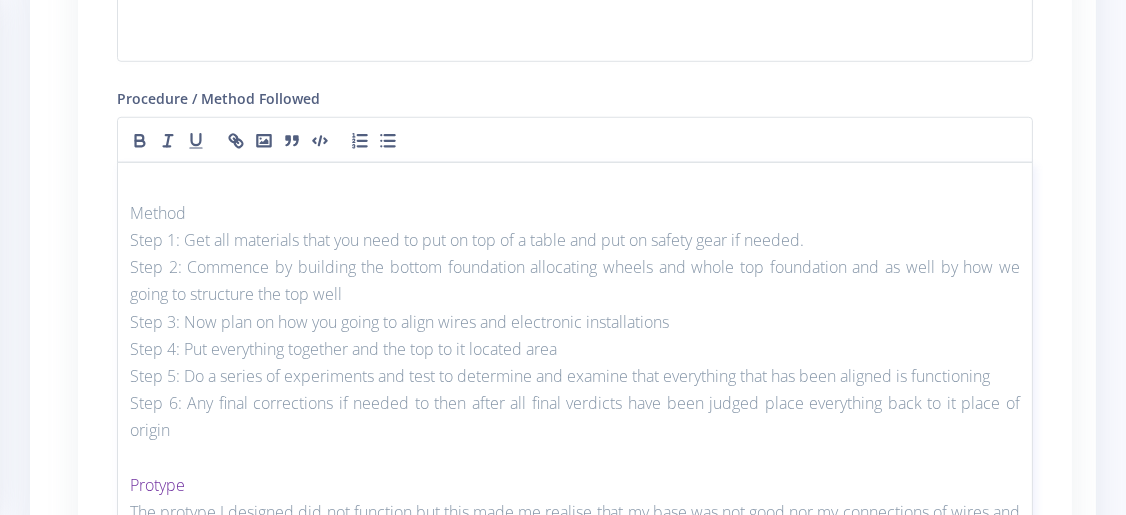 scroll, scrollTop: 0, scrollLeft: 0, axis: both 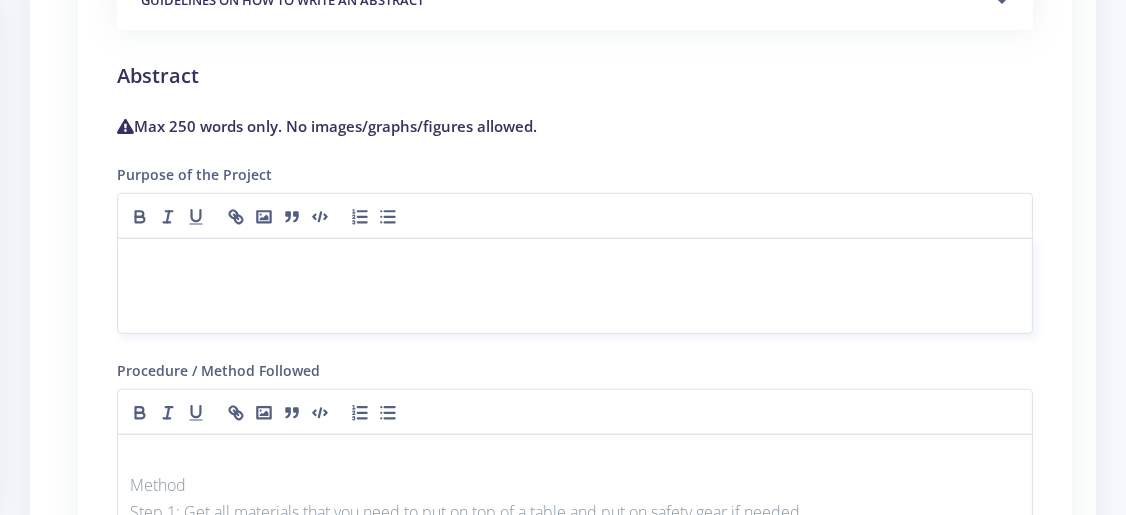 click at bounding box center [575, 262] 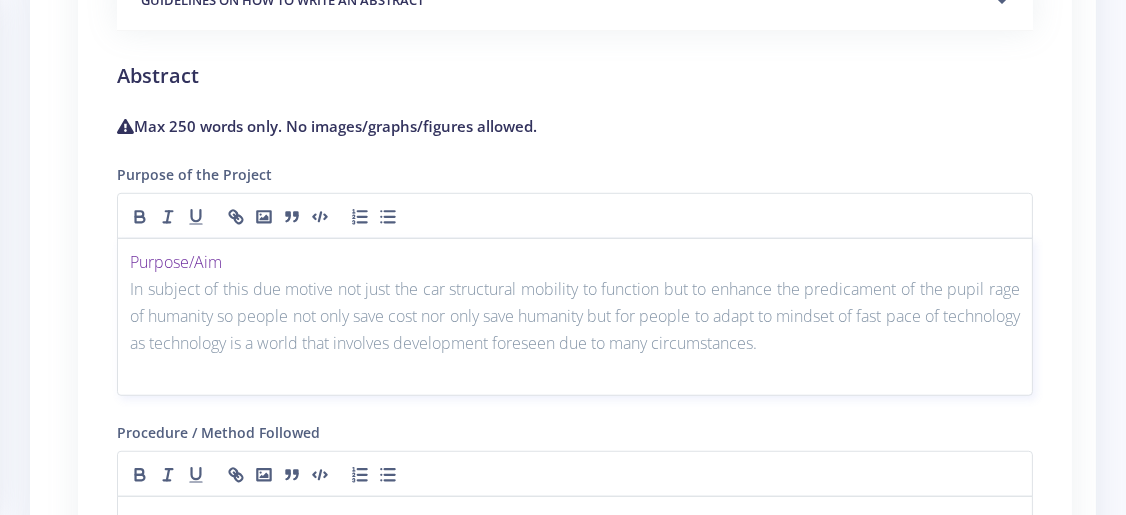 scroll, scrollTop: 0, scrollLeft: 0, axis: both 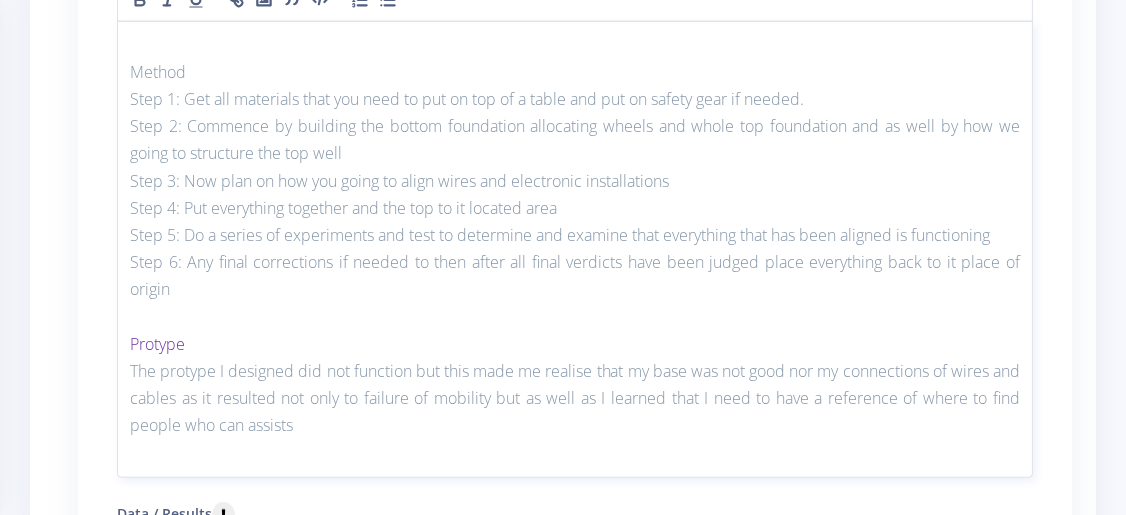 click on "The protype I designed did not function but this made me realise that my base was not good nor my connections of wires and cables as it resulted not only to failure of mobility but as well as I learned that I need to have a reference of where to find people who can assists" at bounding box center [575, 399] 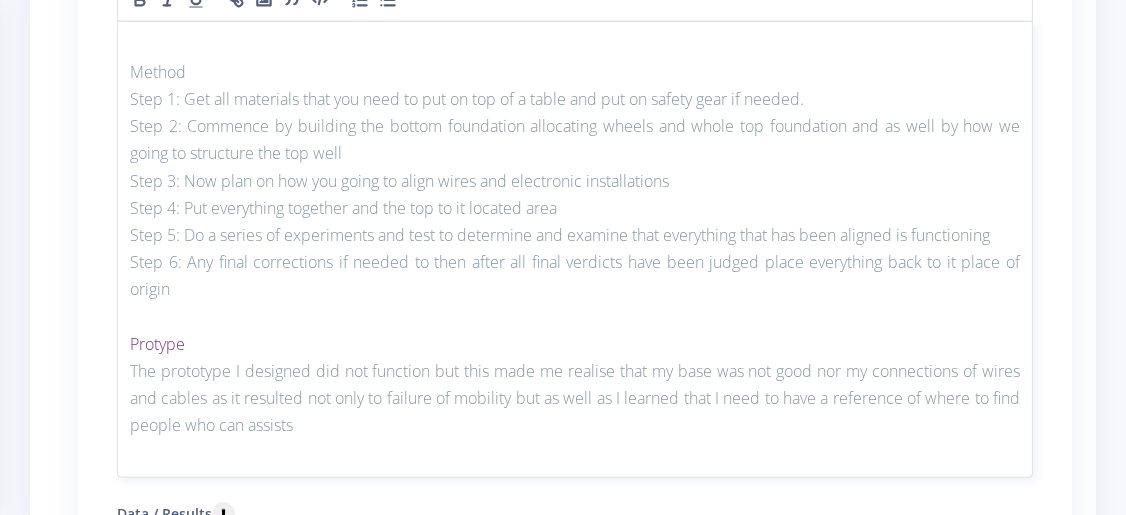 click on "The prototype I designed did not function but this made me realise that my base was not good nor my connections of wires and cables as it resulted not only to failure of mobility but as well as I learned that I need to have a reference of where to find people who can assists" at bounding box center (575, 399) 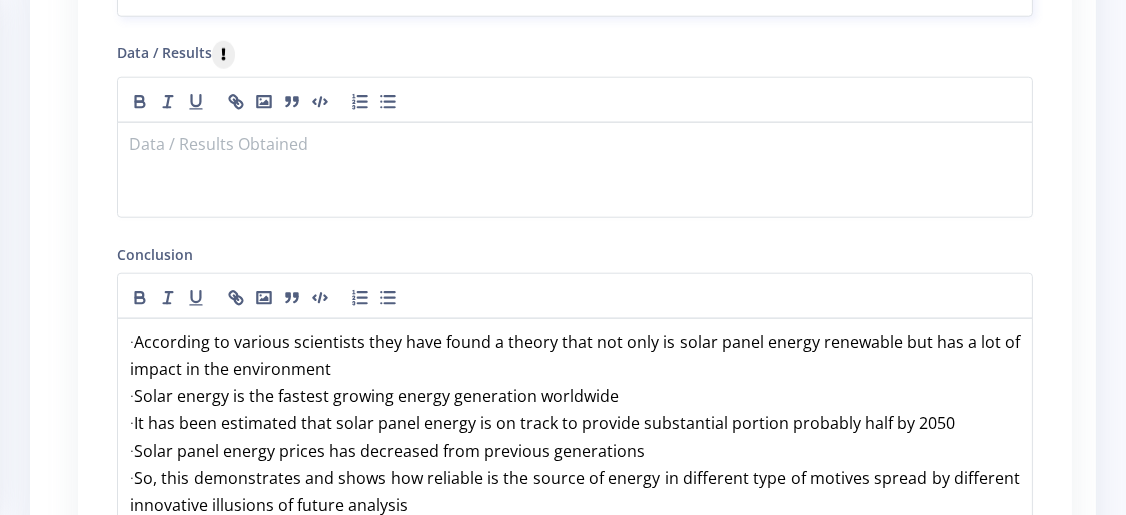 scroll, scrollTop: 2595, scrollLeft: 0, axis: vertical 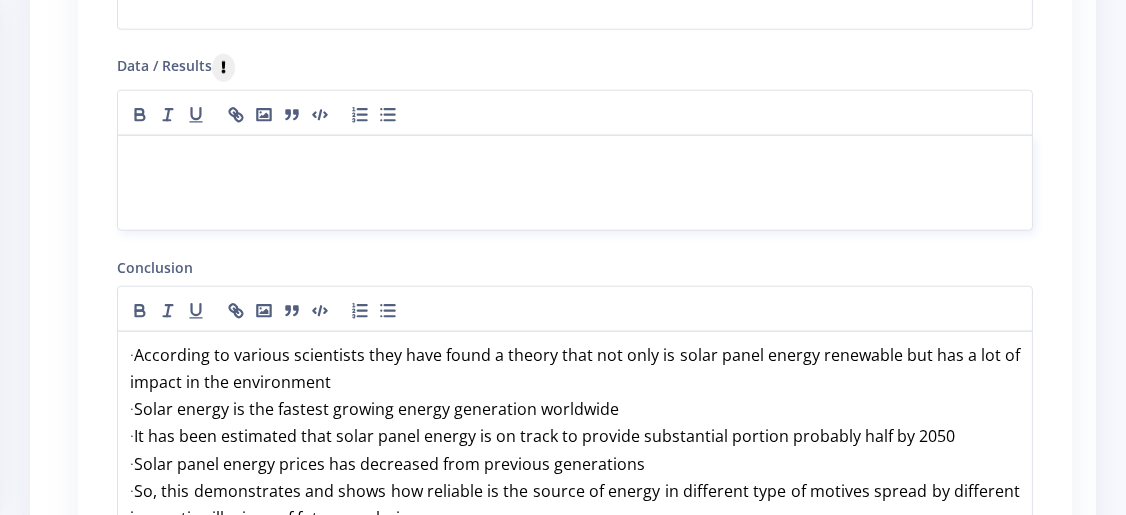 click at bounding box center (575, 159) 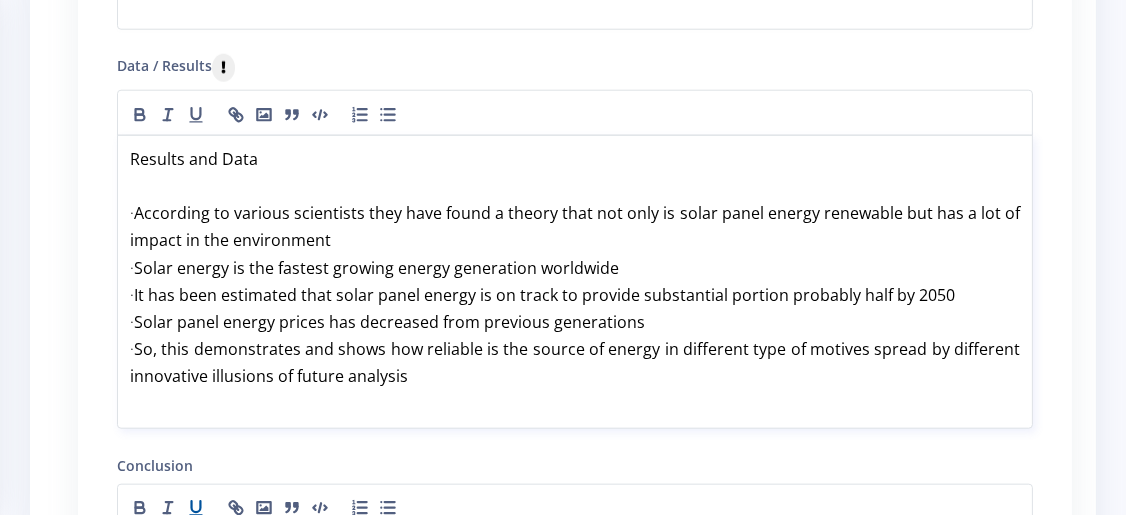 scroll, scrollTop: 0, scrollLeft: 0, axis: both 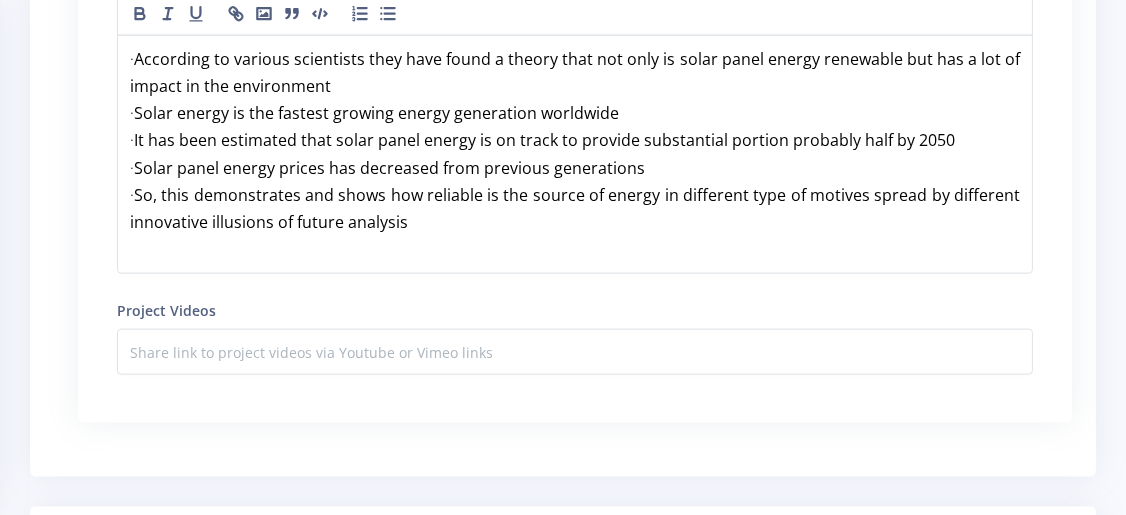 drag, startPoint x: 204, startPoint y: 298, endPoint x: 1139, endPoint y: 509, distance: 958.5124 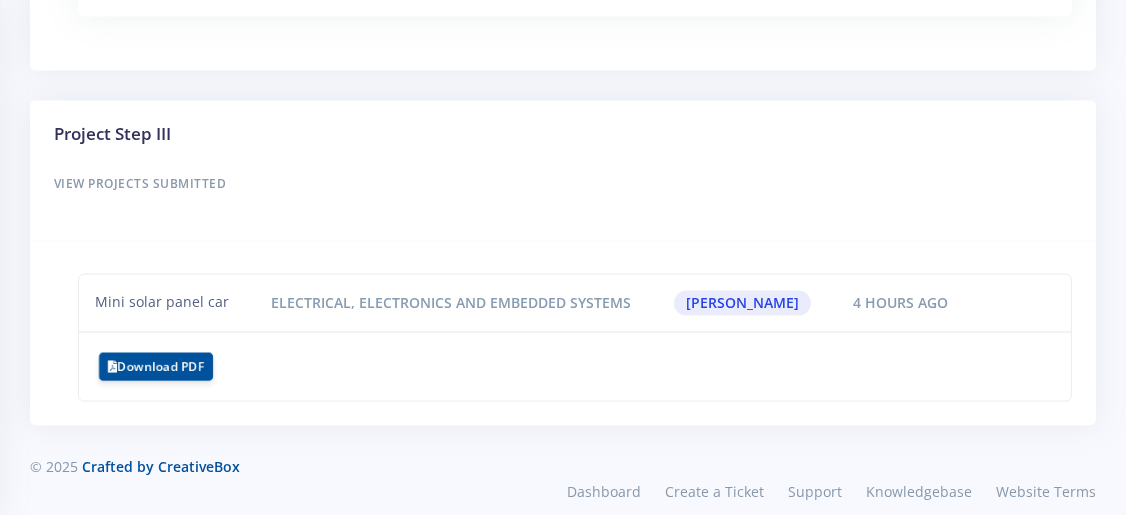 scroll, scrollTop: 3506, scrollLeft: 0, axis: vertical 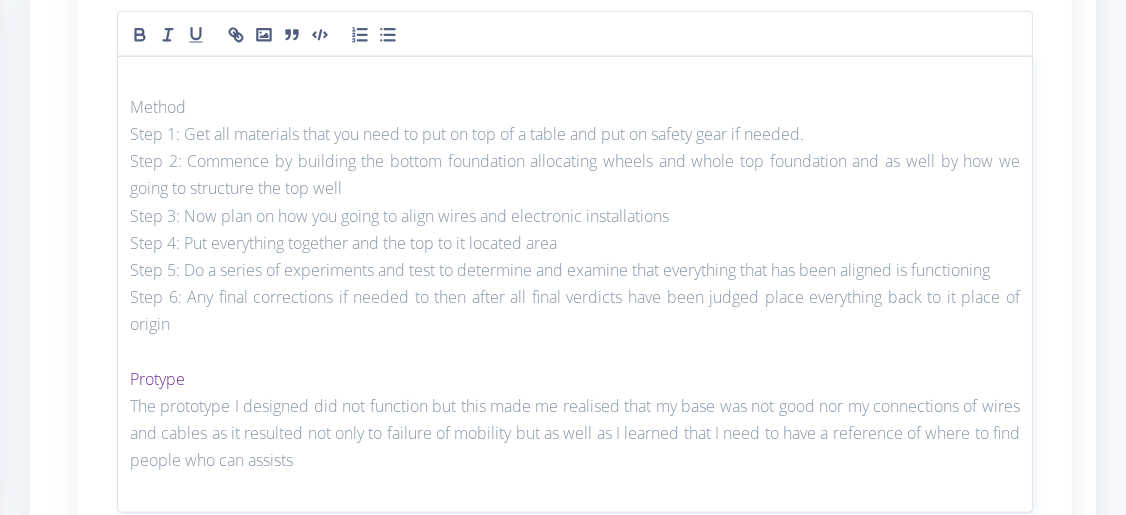click on "The prototype I designed did not function but this made me realised that my base was not good nor my connections of wires and cables as it resulted not only to failure of mobility but as well as I learned that I need to have a reference of where to find people who can assists" at bounding box center [575, 434] 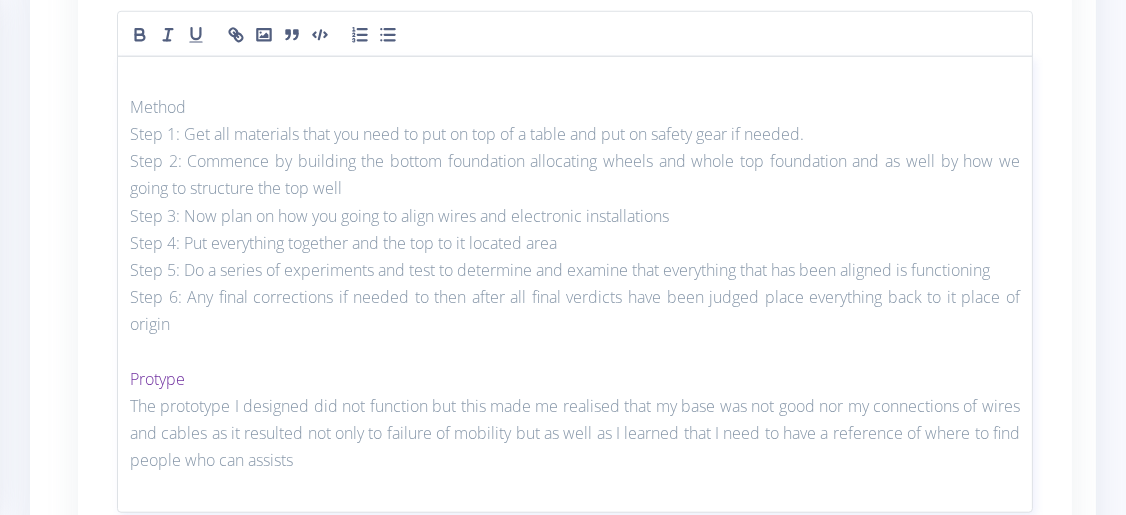 click on "The prototype I designed did not function but this made me realised that my base was not good nor my connections of wires and cables as it resulted not only to failure of mobility but as well as I learned that I need to have a reference of where to find people who can assists" at bounding box center (575, 434) 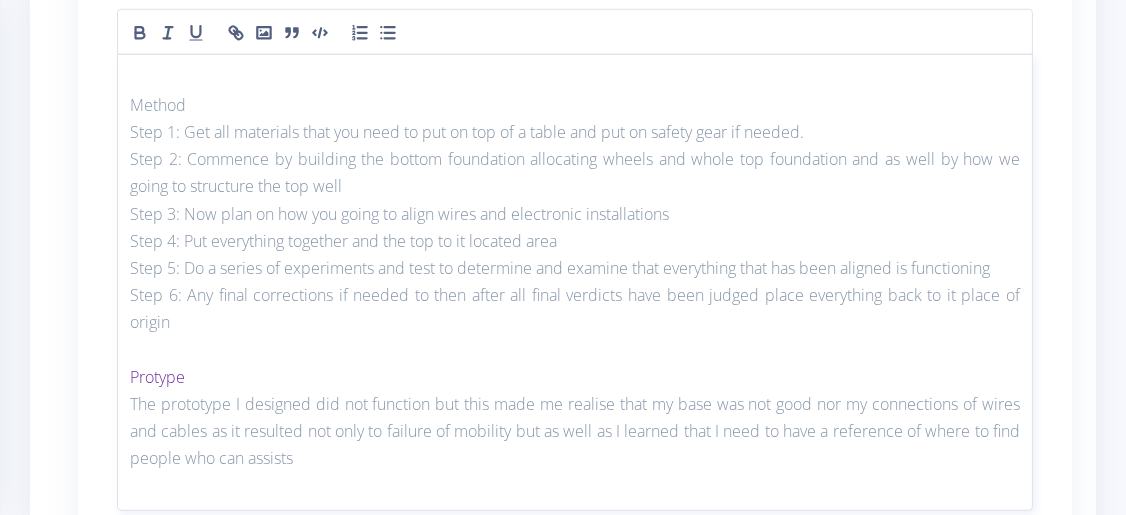 scroll, scrollTop: 2135, scrollLeft: 0, axis: vertical 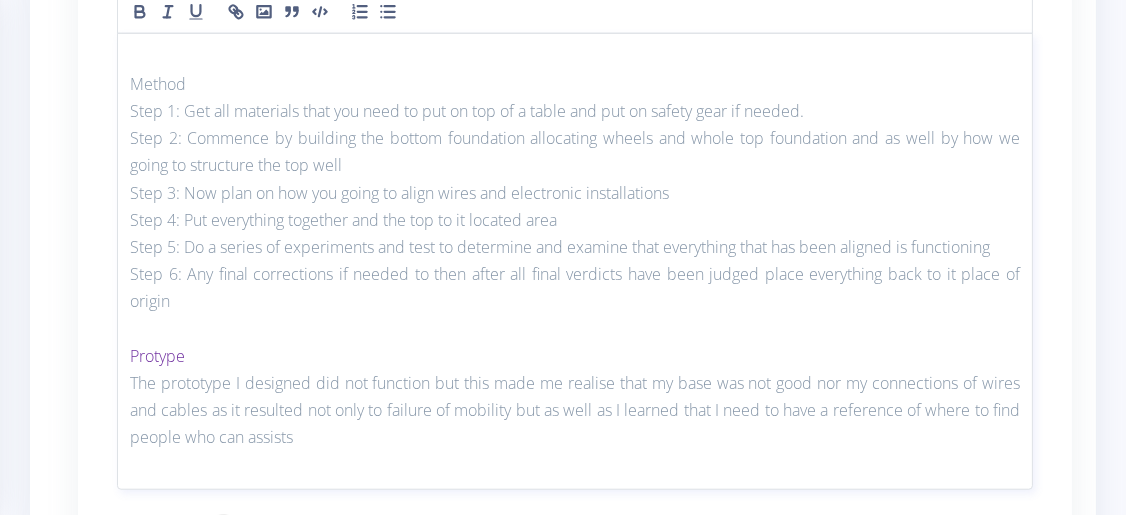 click on "Protype" at bounding box center (157, 356) 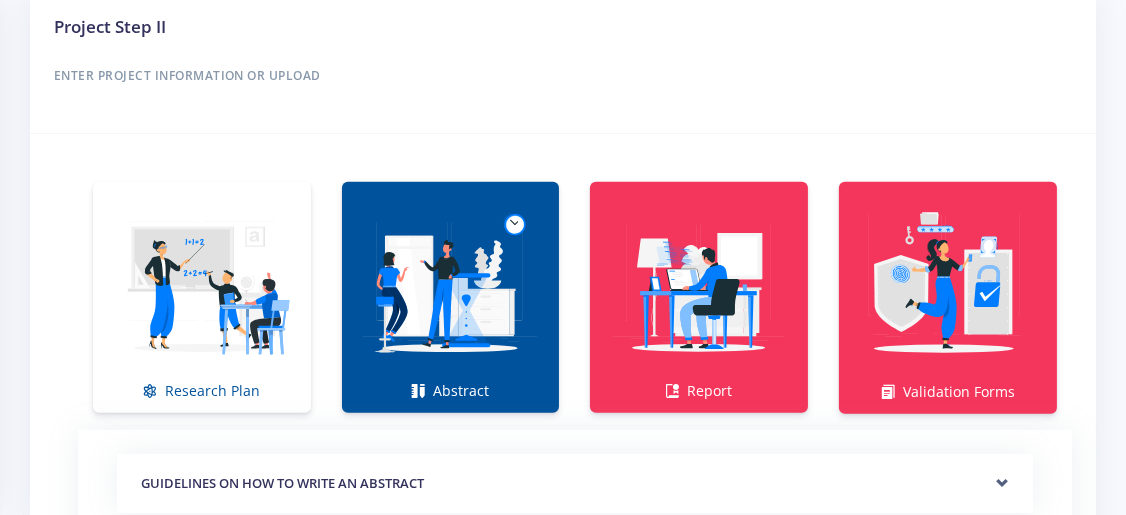 scroll, scrollTop: 1197, scrollLeft: 0, axis: vertical 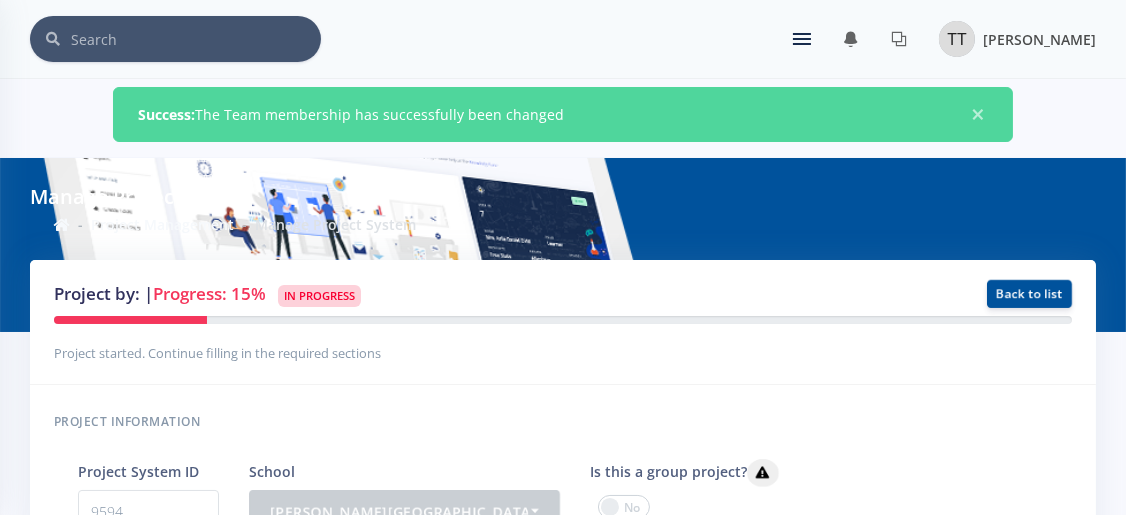 click at bounding box center [957, 39] 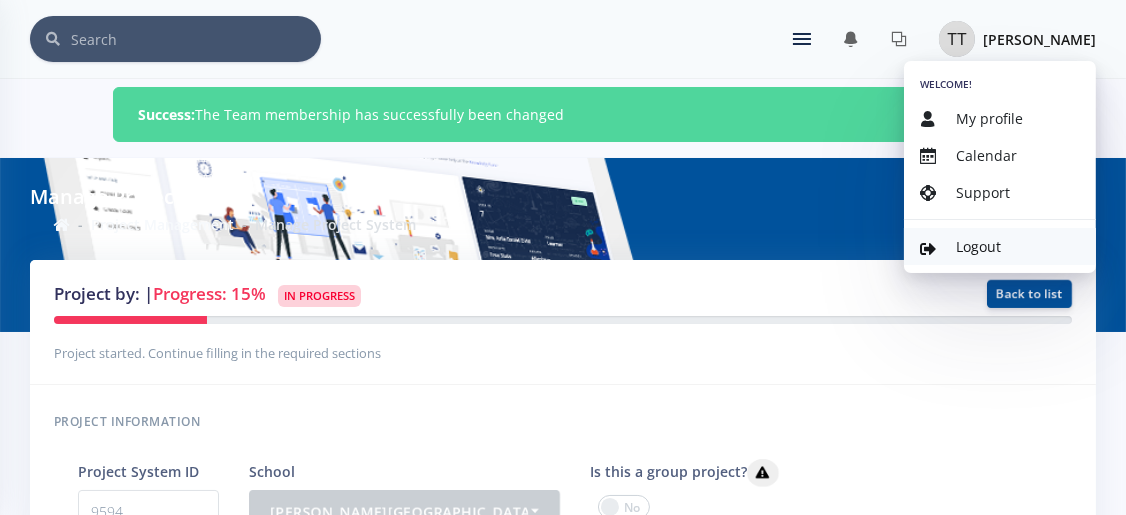 click on "Logout" at bounding box center [978, 246] 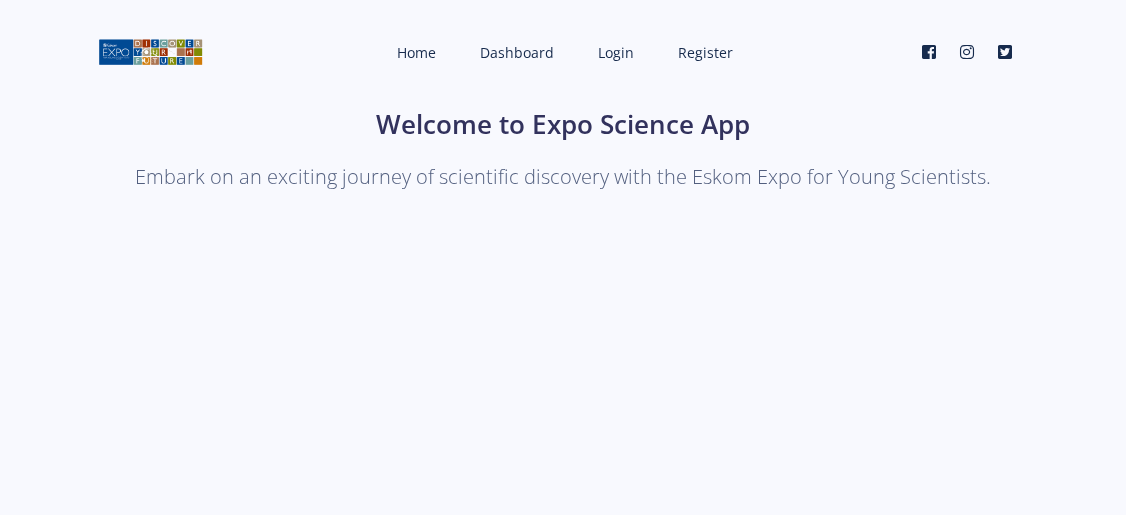 scroll, scrollTop: 0, scrollLeft: 0, axis: both 